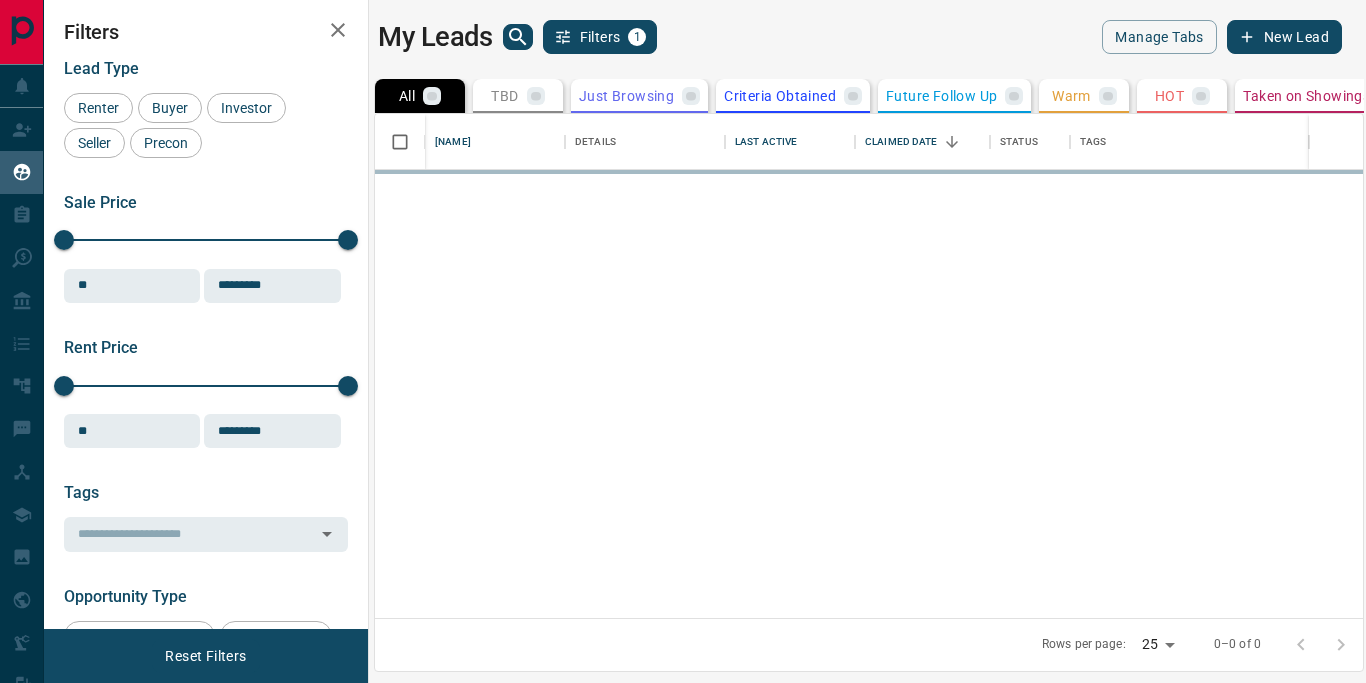 scroll, scrollTop: 0, scrollLeft: 0, axis: both 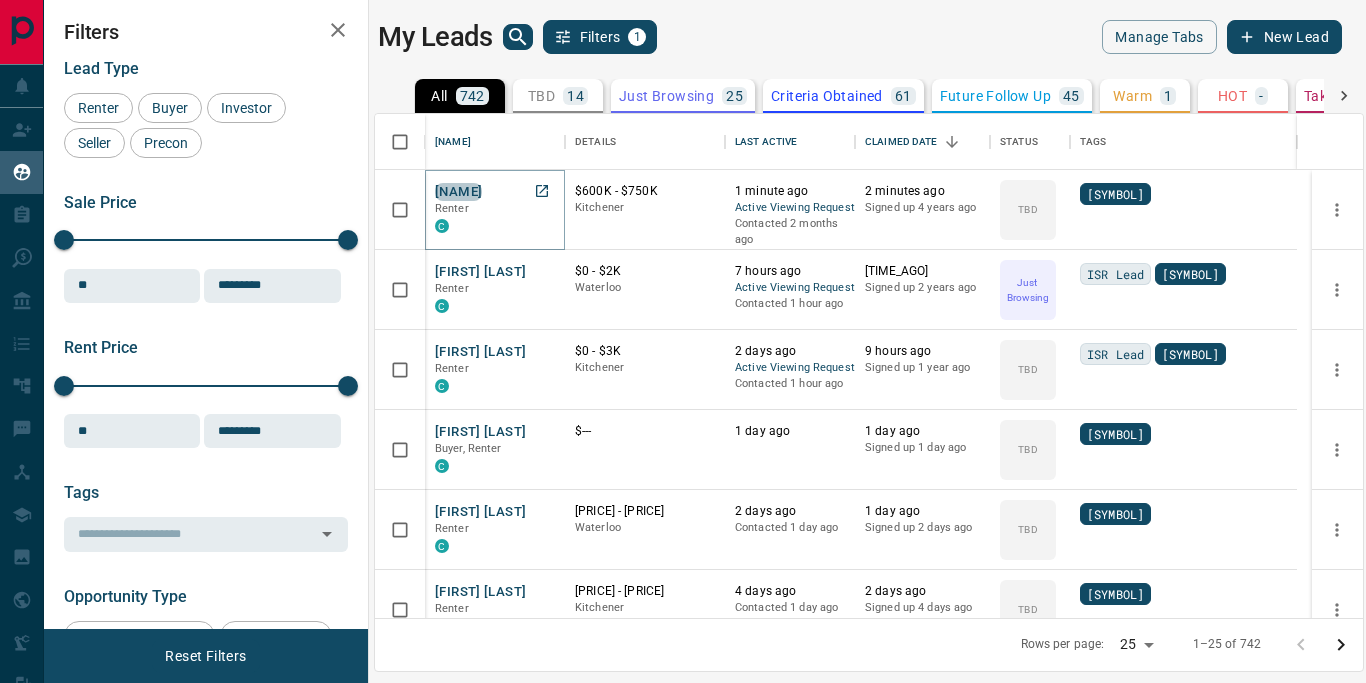 click on "Yirun Fu" at bounding box center [458, 192] 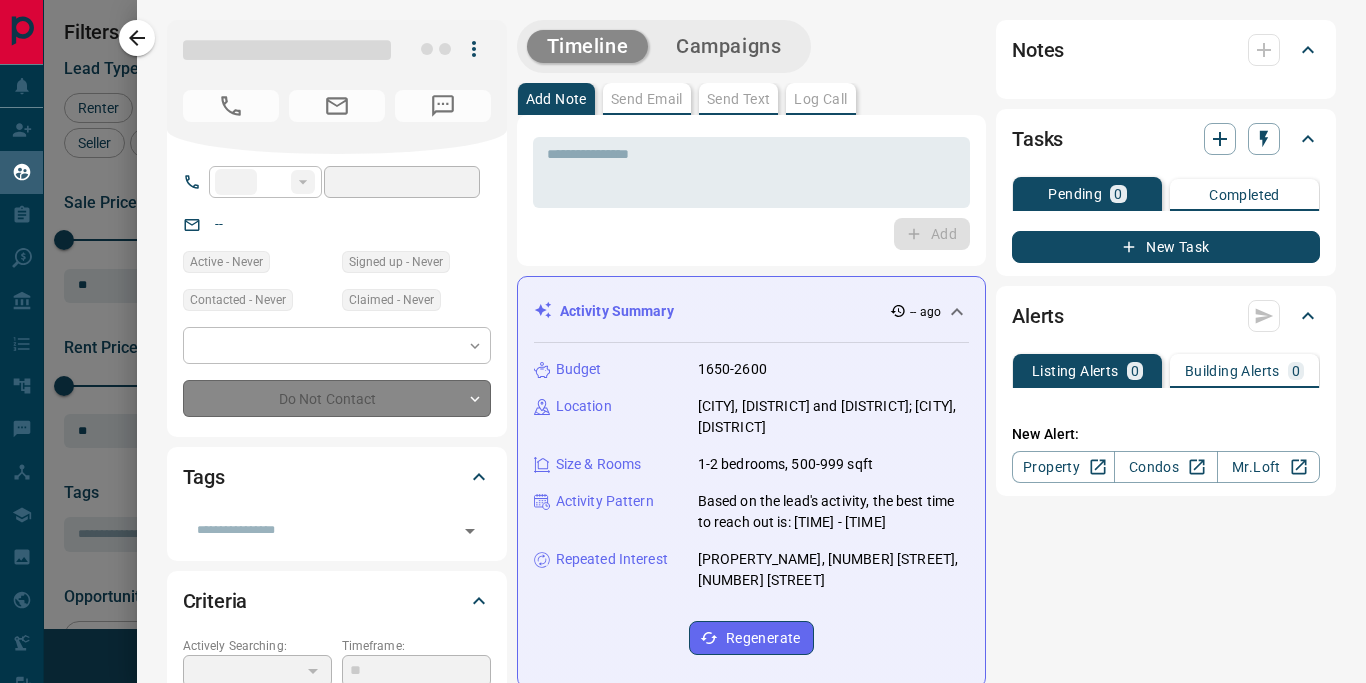 type on "**" 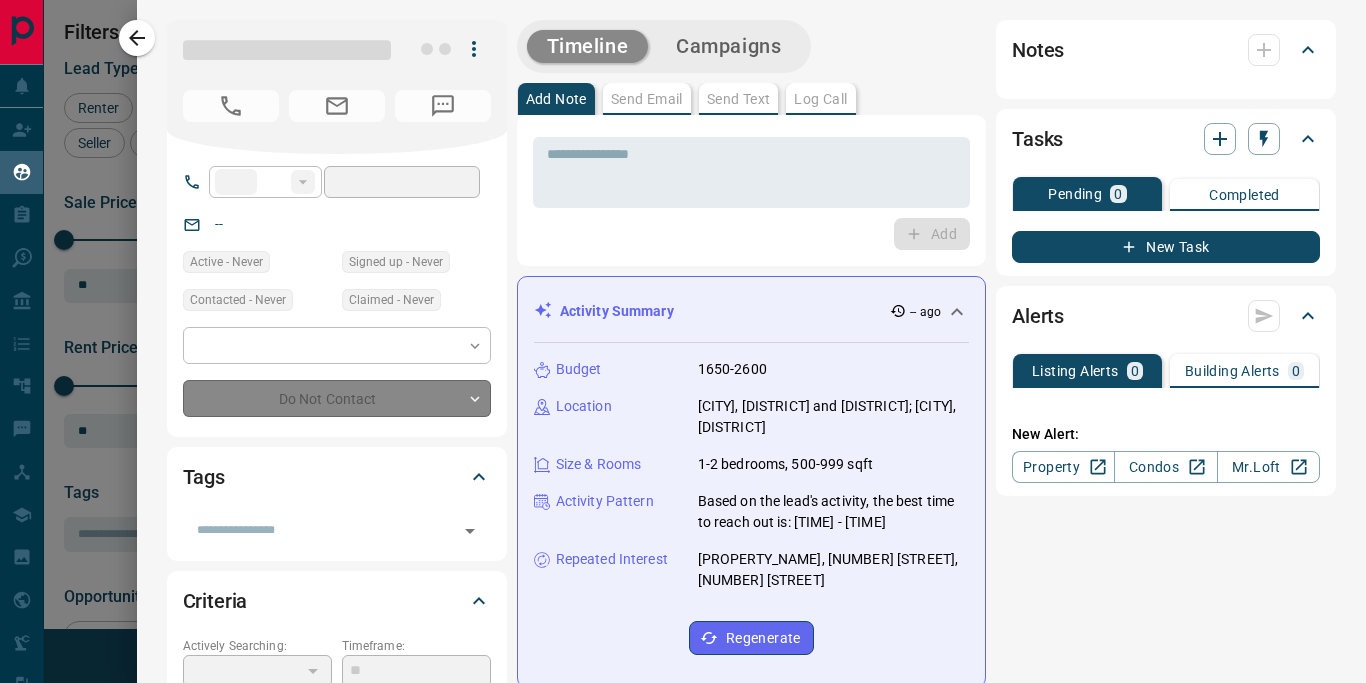 type on "**********" 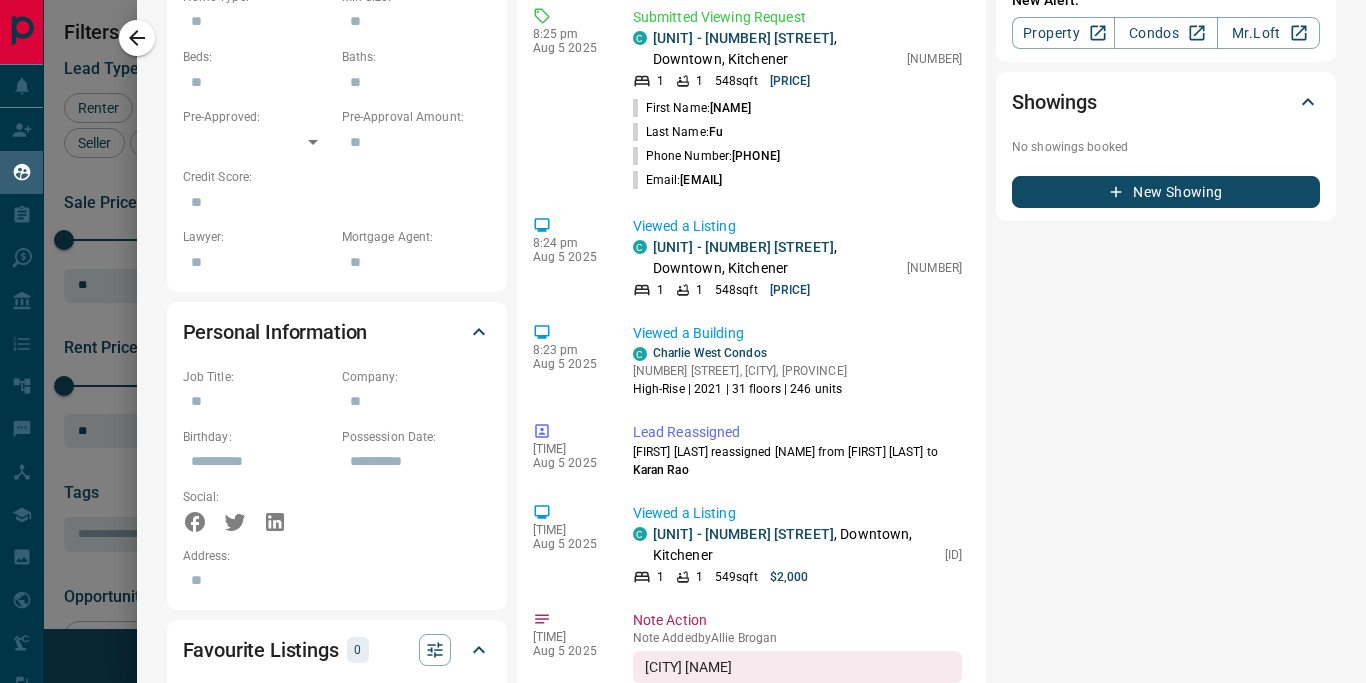 scroll, scrollTop: 736, scrollLeft: 0, axis: vertical 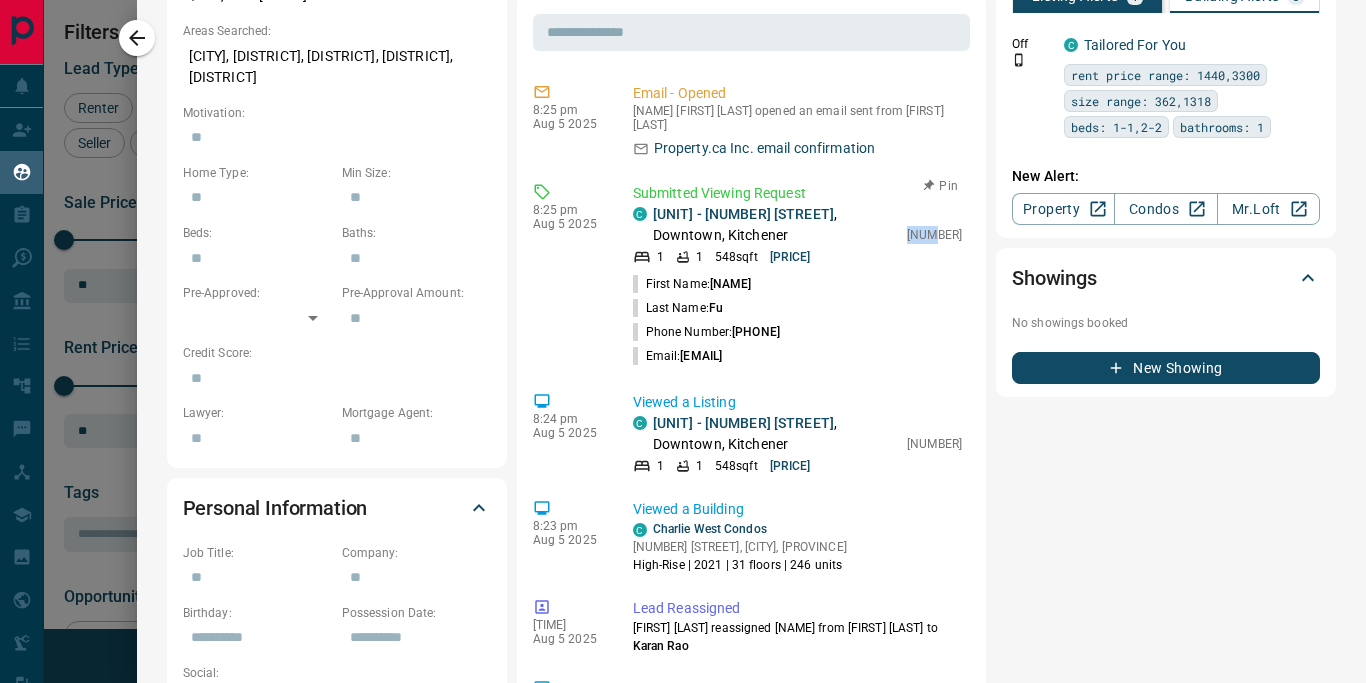 drag, startPoint x: 879, startPoint y: 220, endPoint x: 906, endPoint y: 218, distance: 27.073973 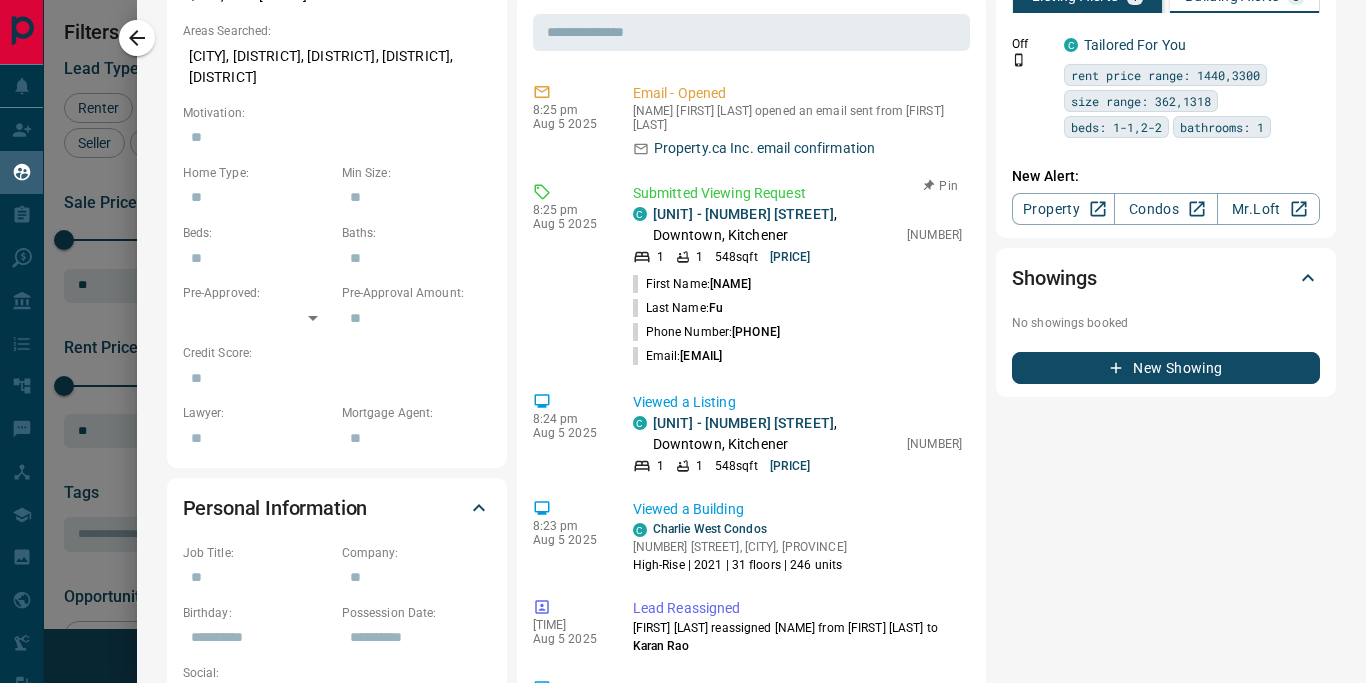 click on "First Name:  Yirun" at bounding box center (797, 284) 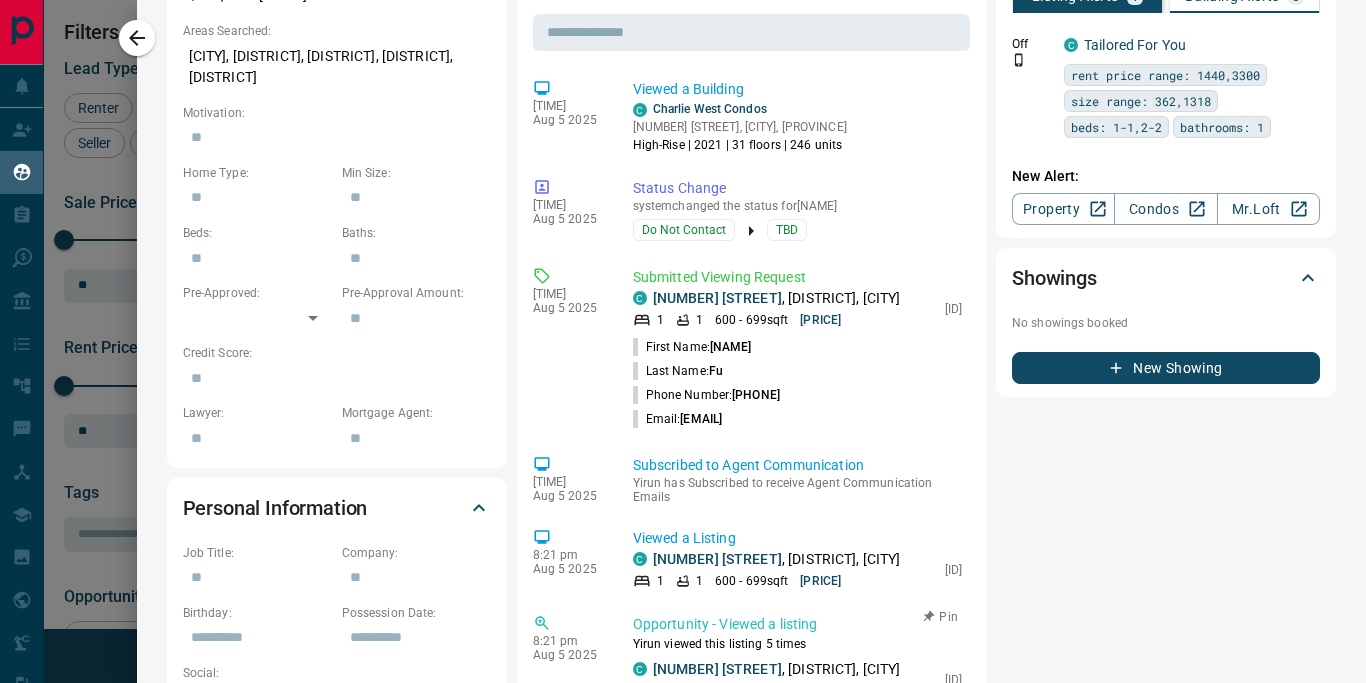 scroll, scrollTop: 803, scrollLeft: 0, axis: vertical 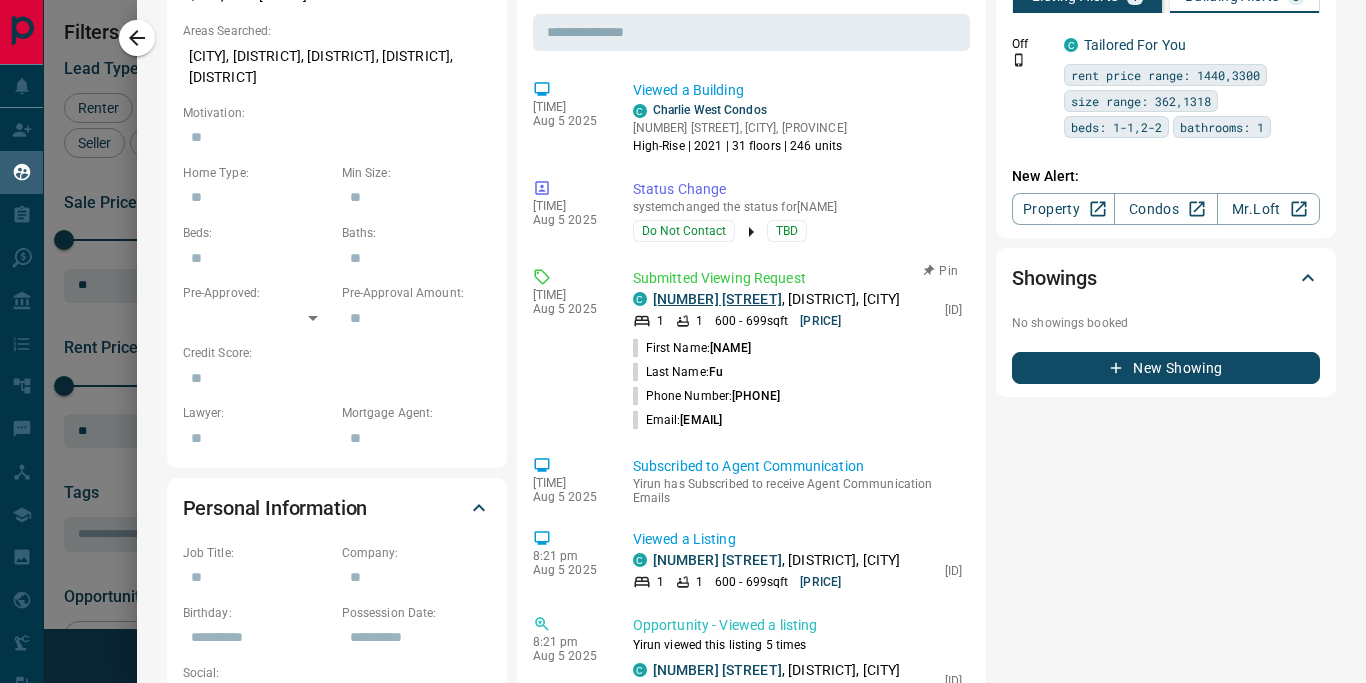 click on "128 King Street" at bounding box center (717, 299) 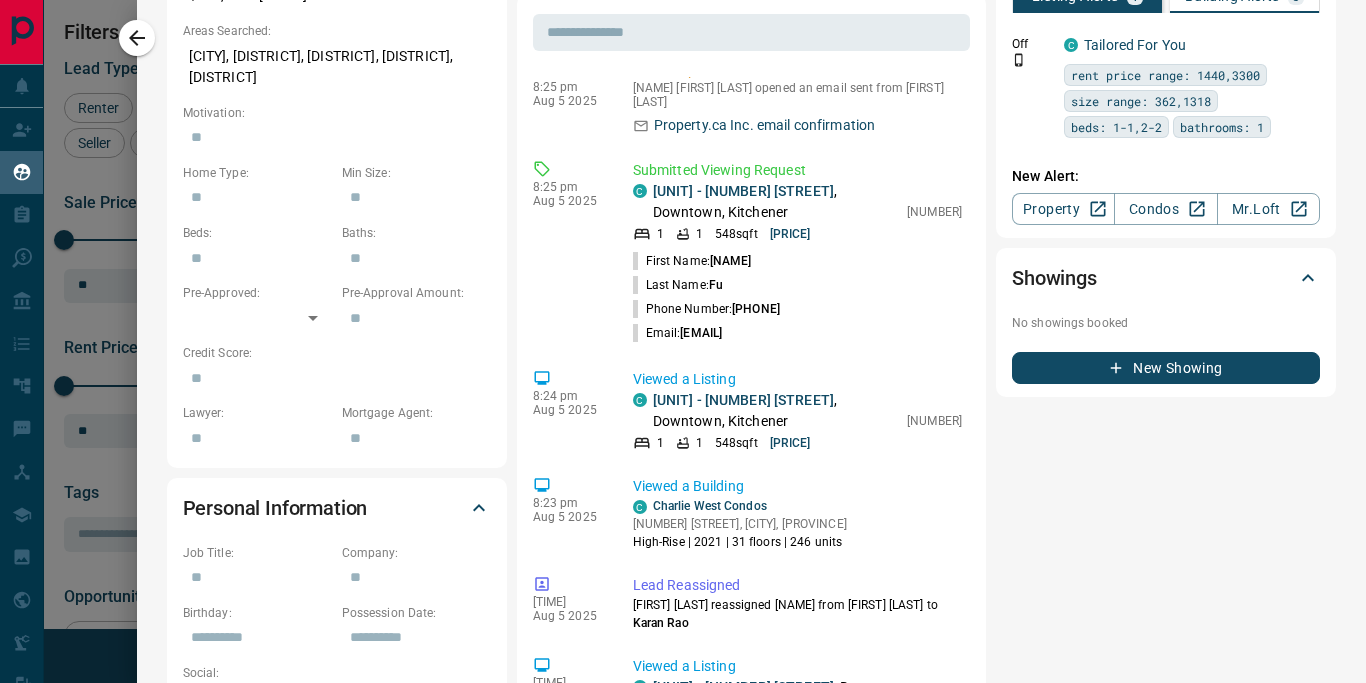 scroll, scrollTop: 0, scrollLeft: 0, axis: both 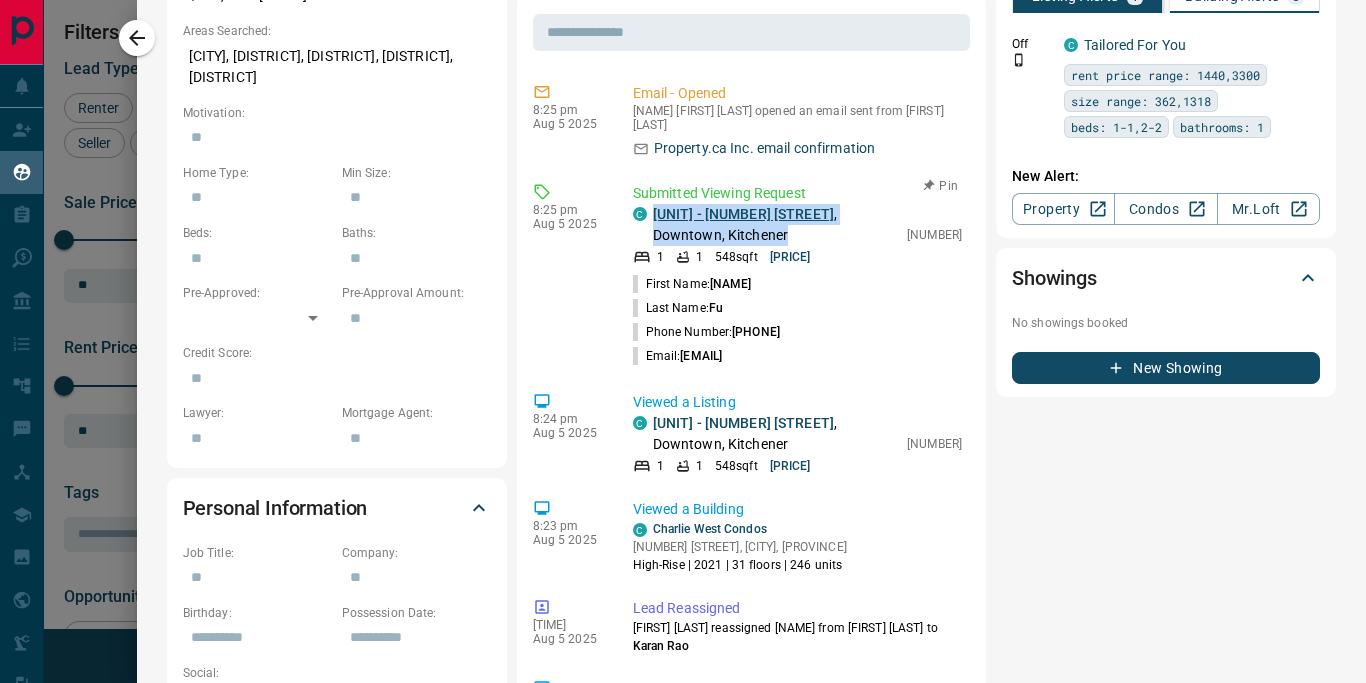 drag, startPoint x: 677, startPoint y: 211, endPoint x: 653, endPoint y: 203, distance: 25.298222 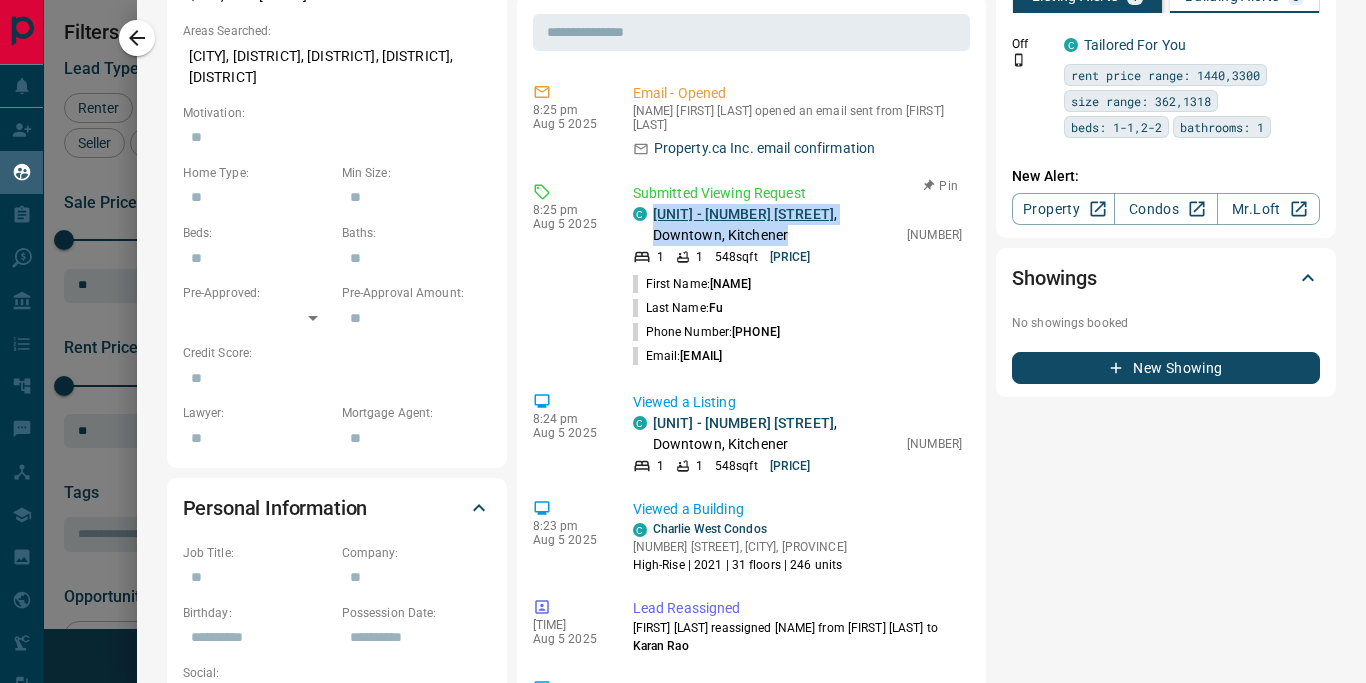 click on "503 - 60 Charles Street W , Downtown, Kitchener" at bounding box center (775, 225) 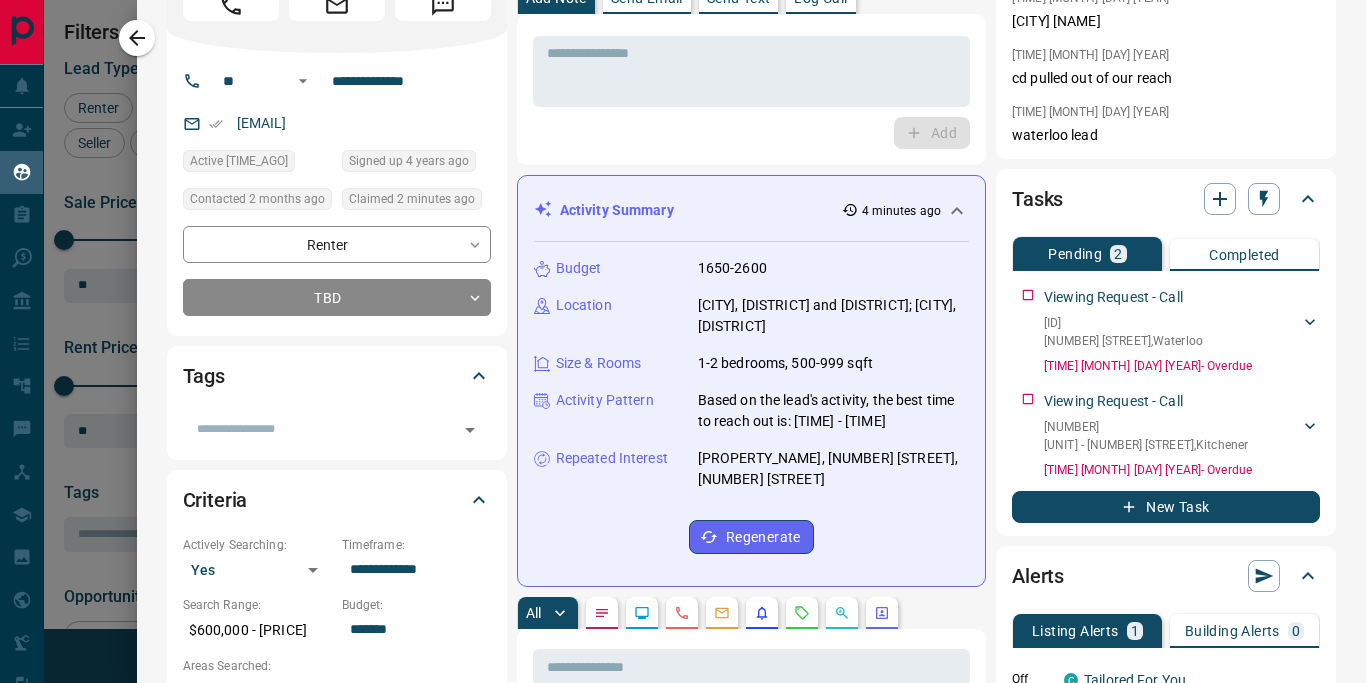 scroll, scrollTop: 0, scrollLeft: 0, axis: both 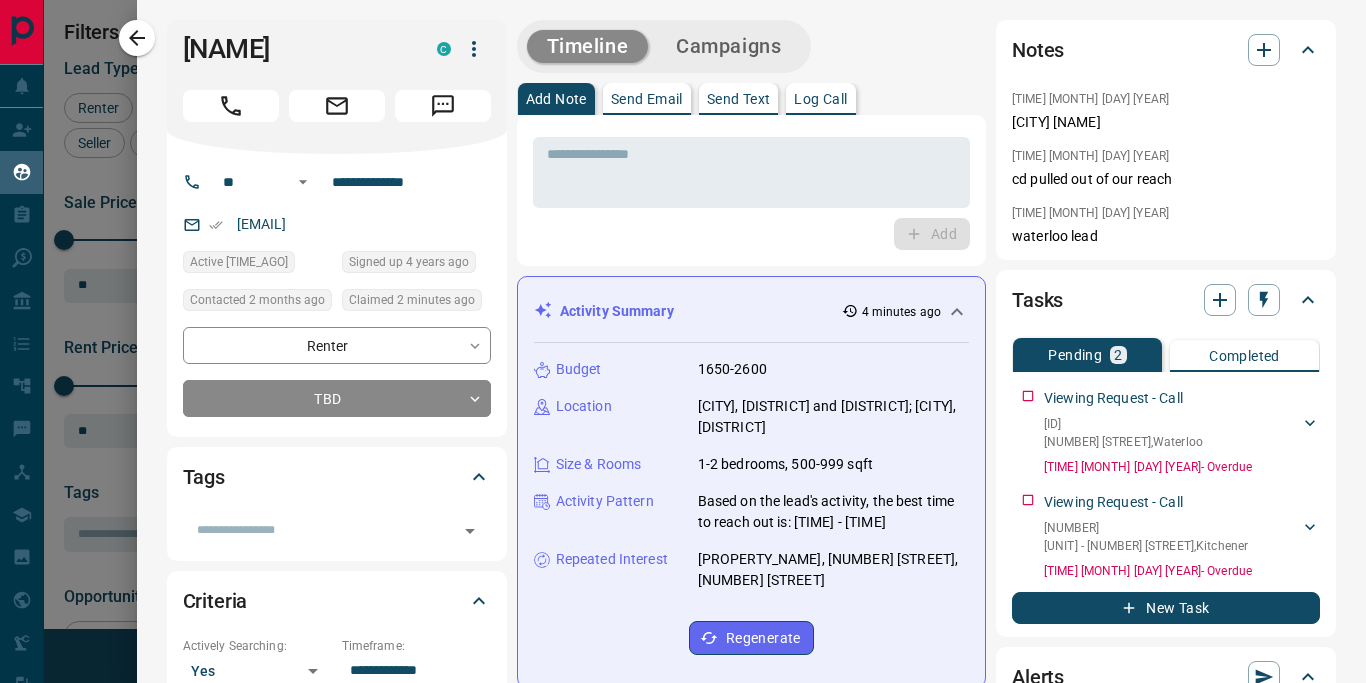 click 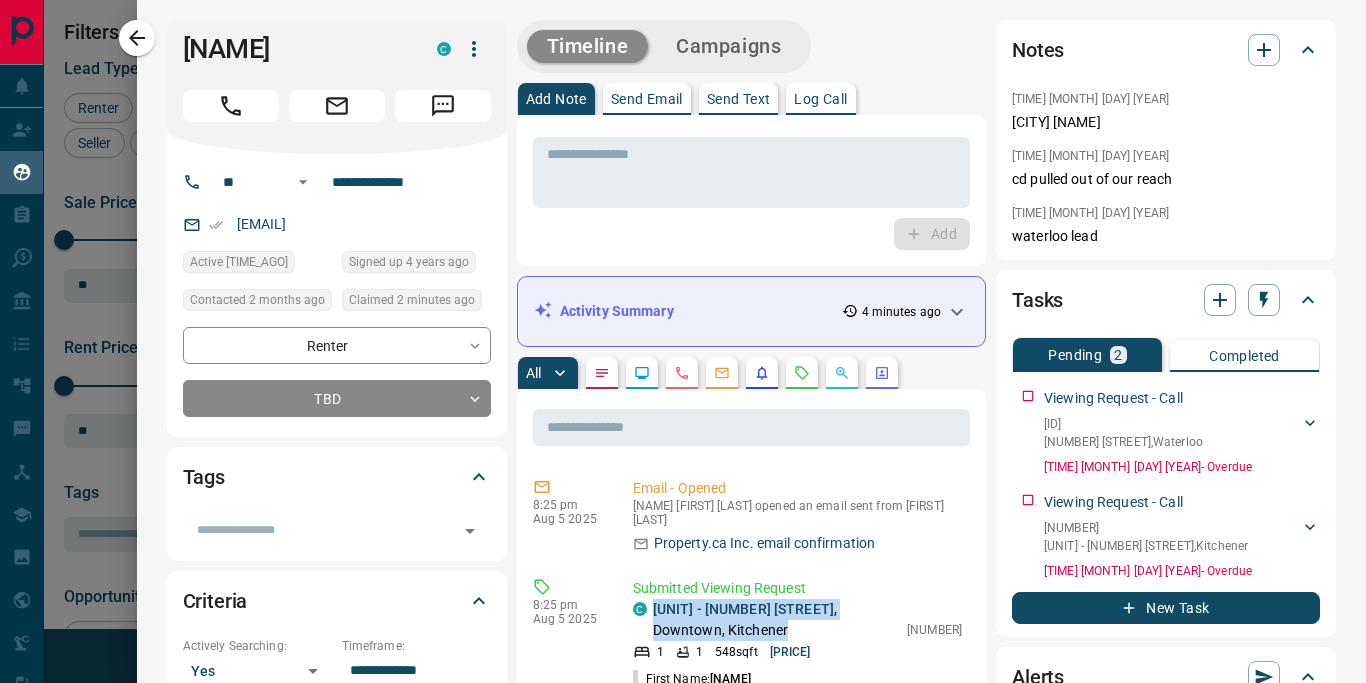click on "Send Text" at bounding box center (739, 99) 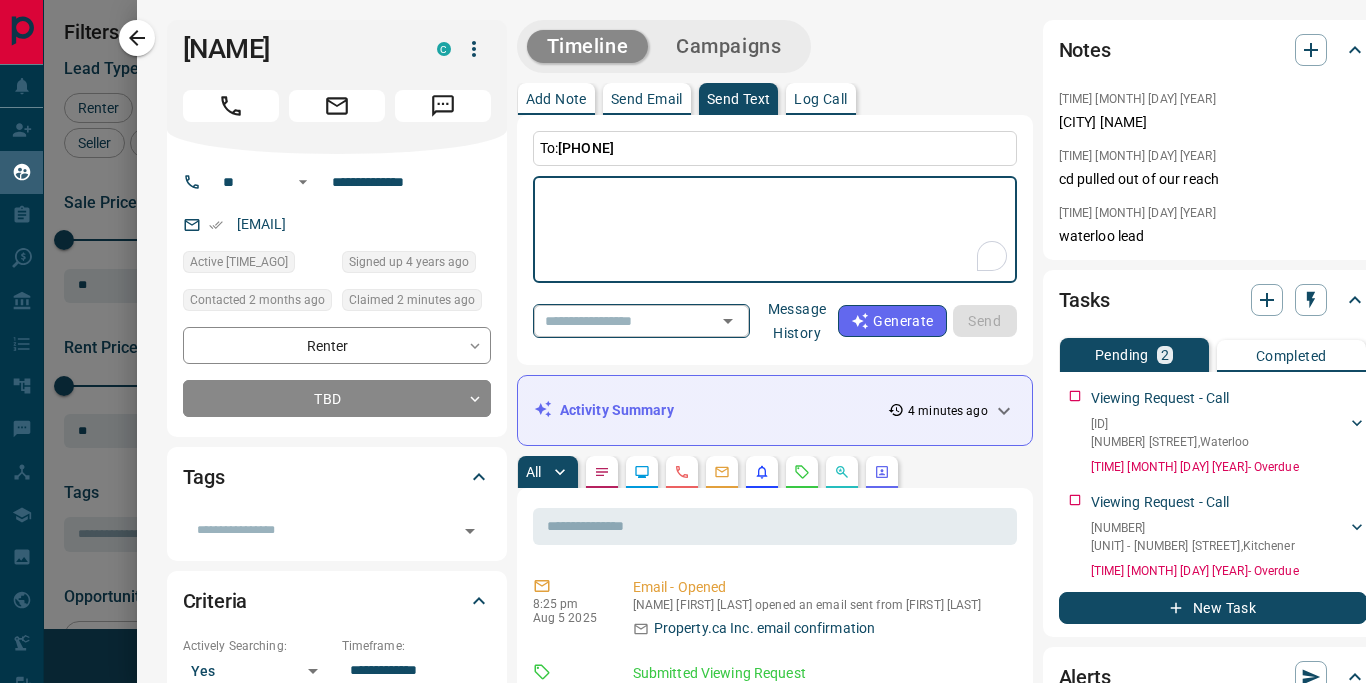 click 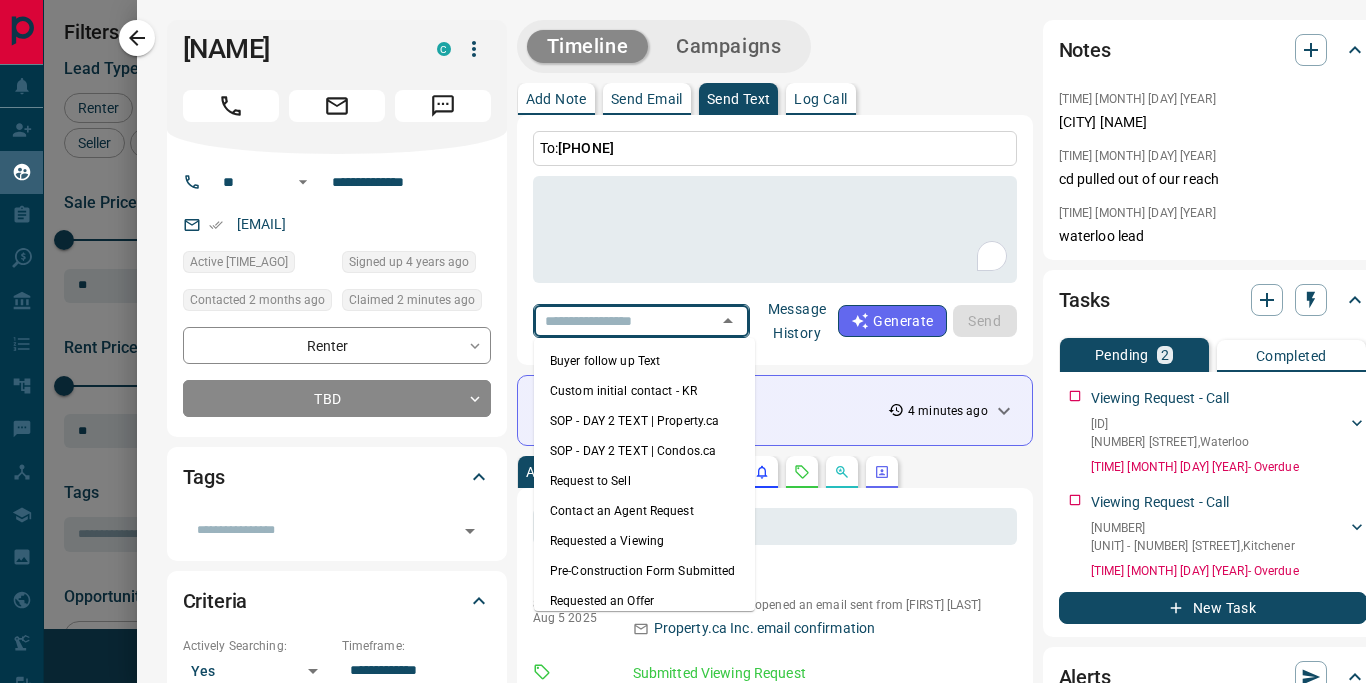 click on "Request to Sell" at bounding box center (644, 481) 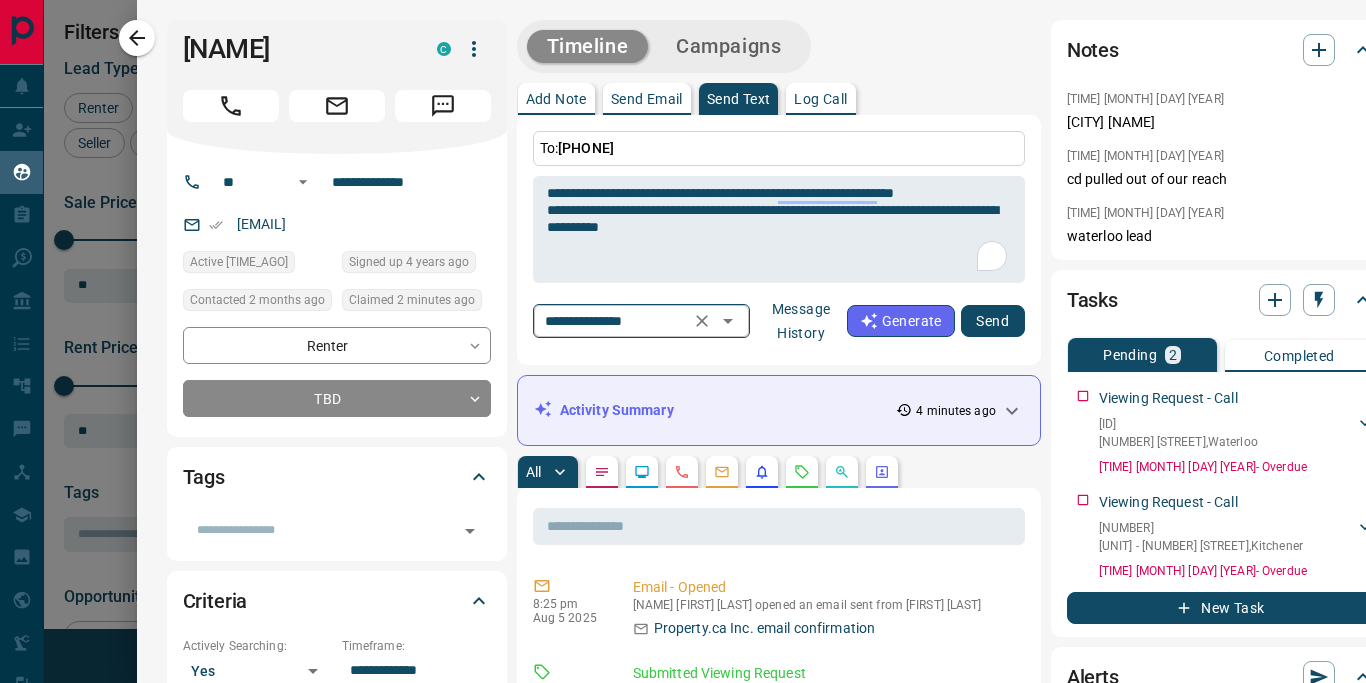 click 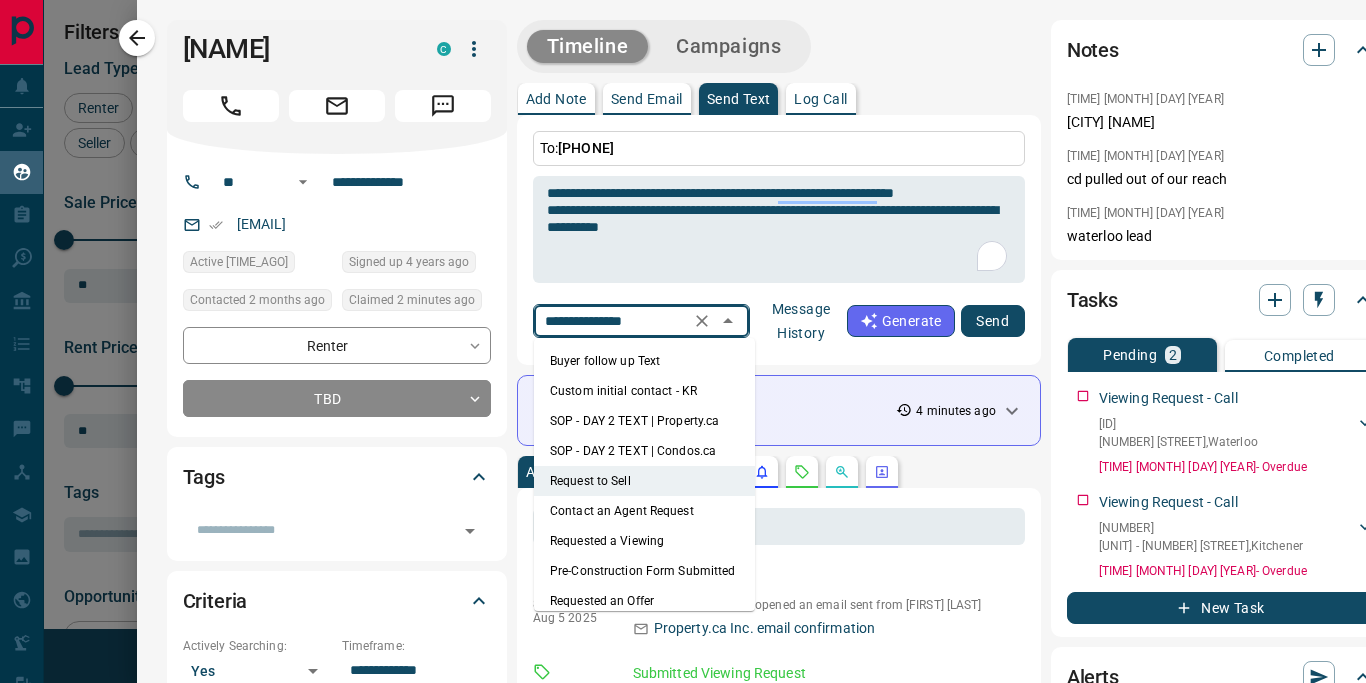 click on "Requested a Viewing" at bounding box center (644, 541) 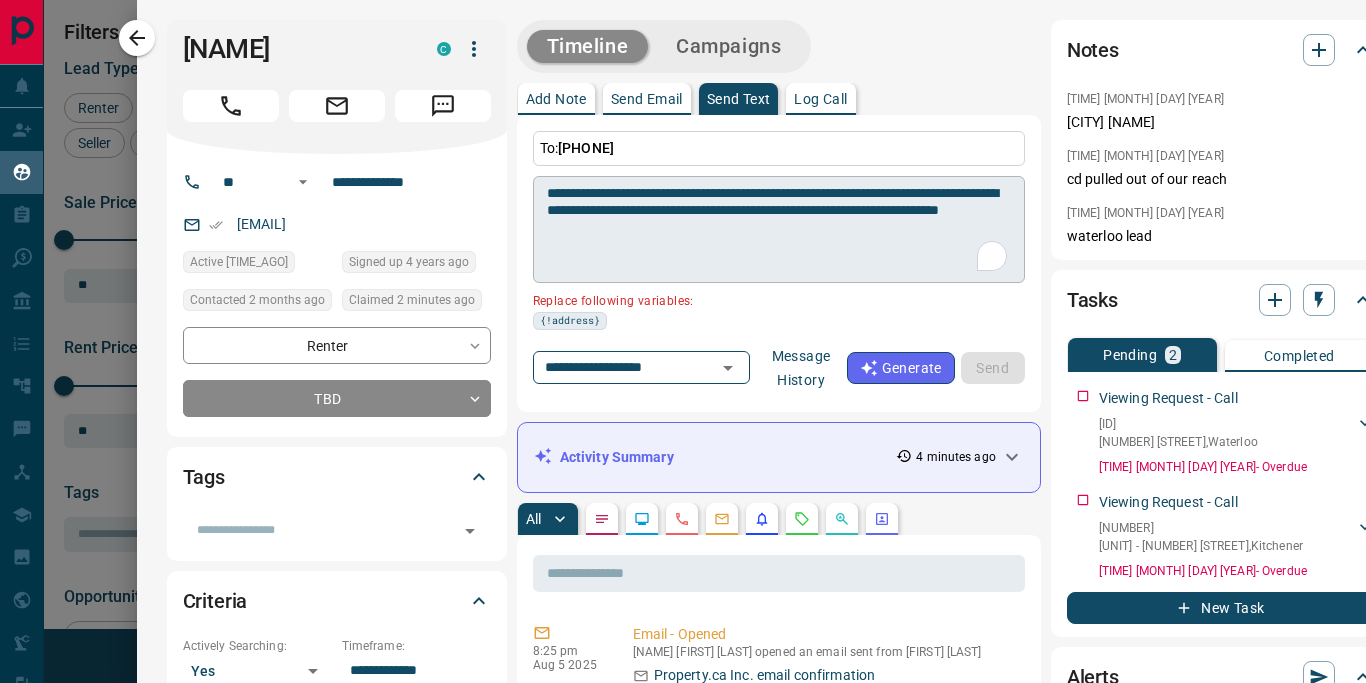 click on "**********" at bounding box center [779, 230] 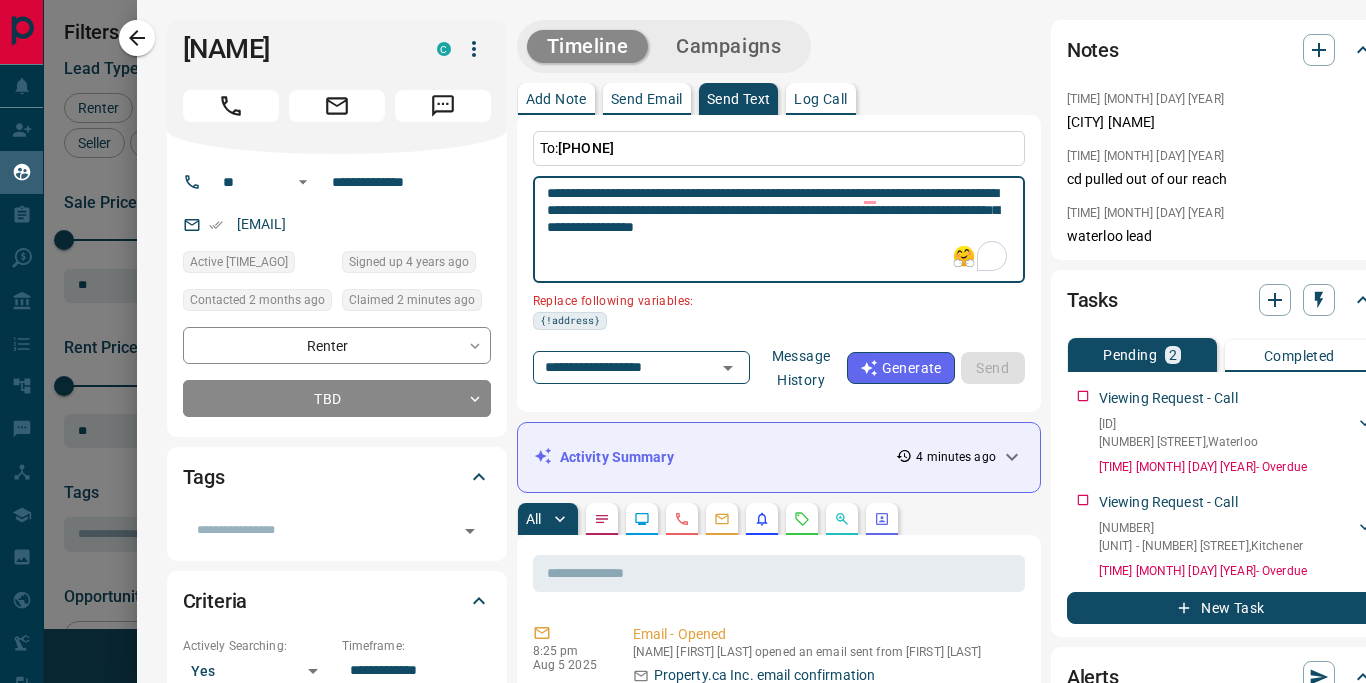 drag, startPoint x: 760, startPoint y: 214, endPoint x: 694, endPoint y: 208, distance: 66.27216 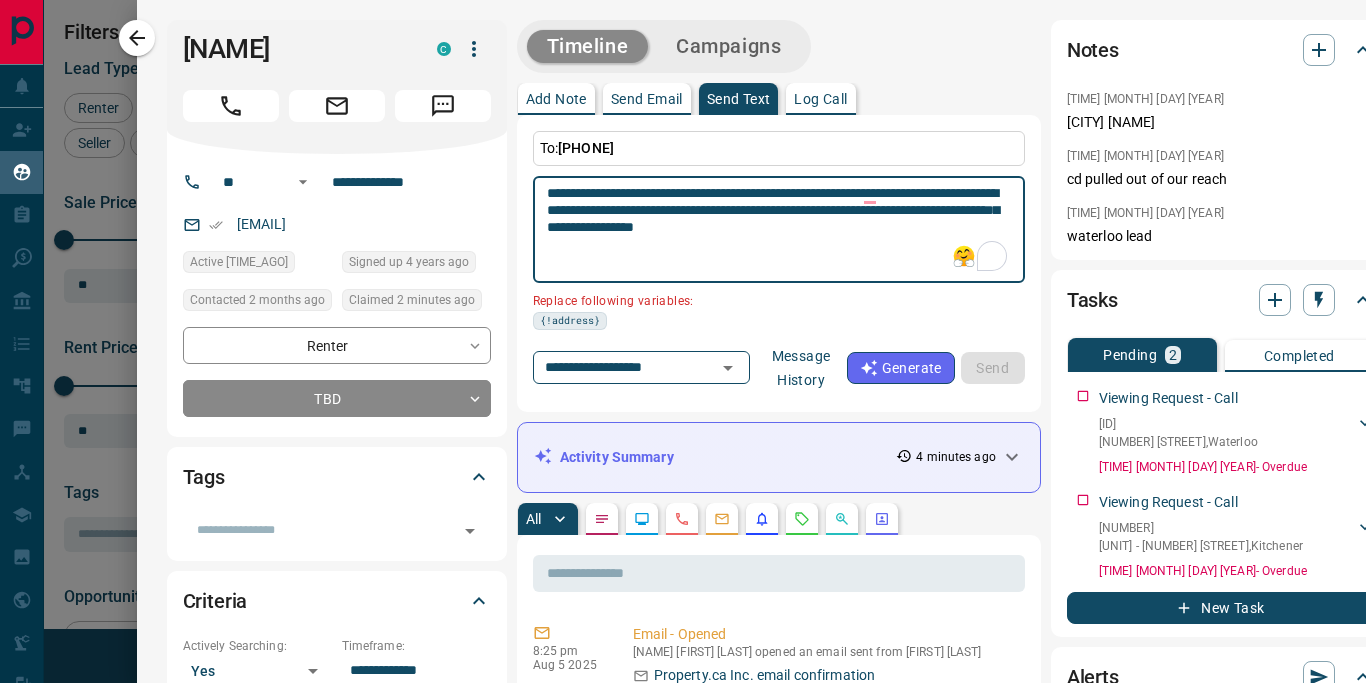 click on "**********" at bounding box center [779, 230] 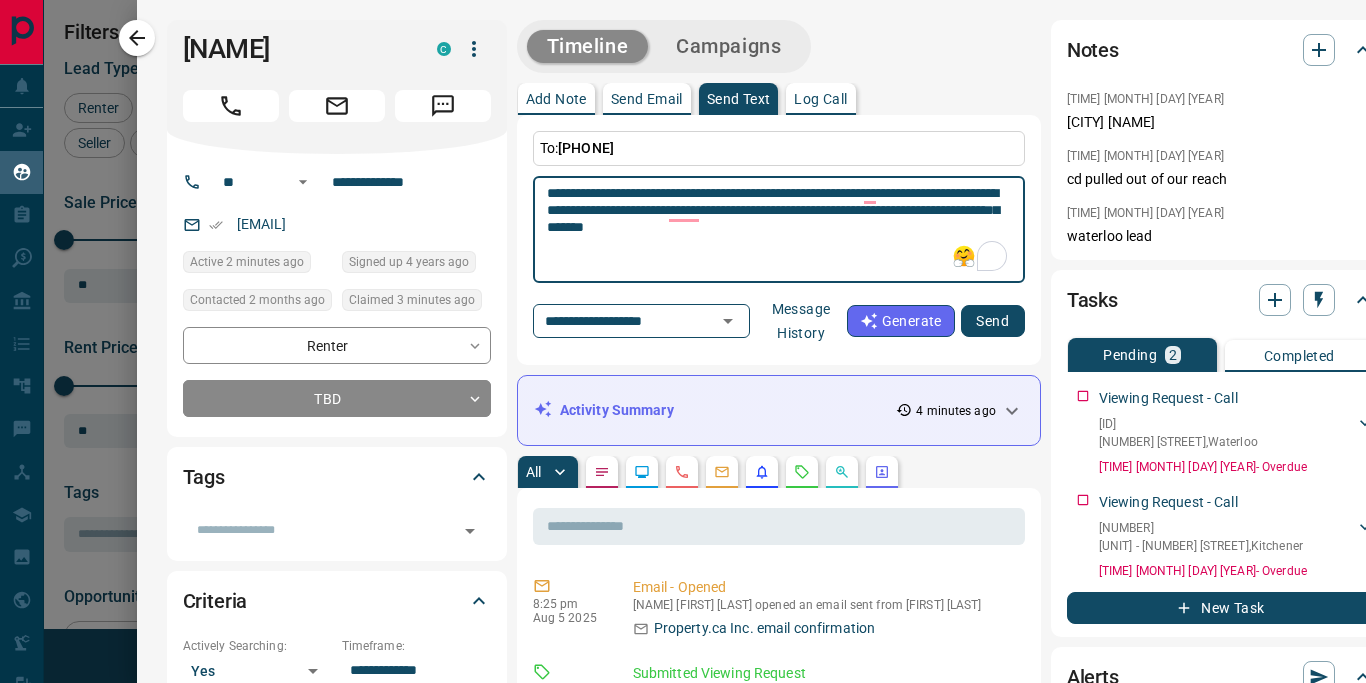 click on "**********" at bounding box center [779, 230] 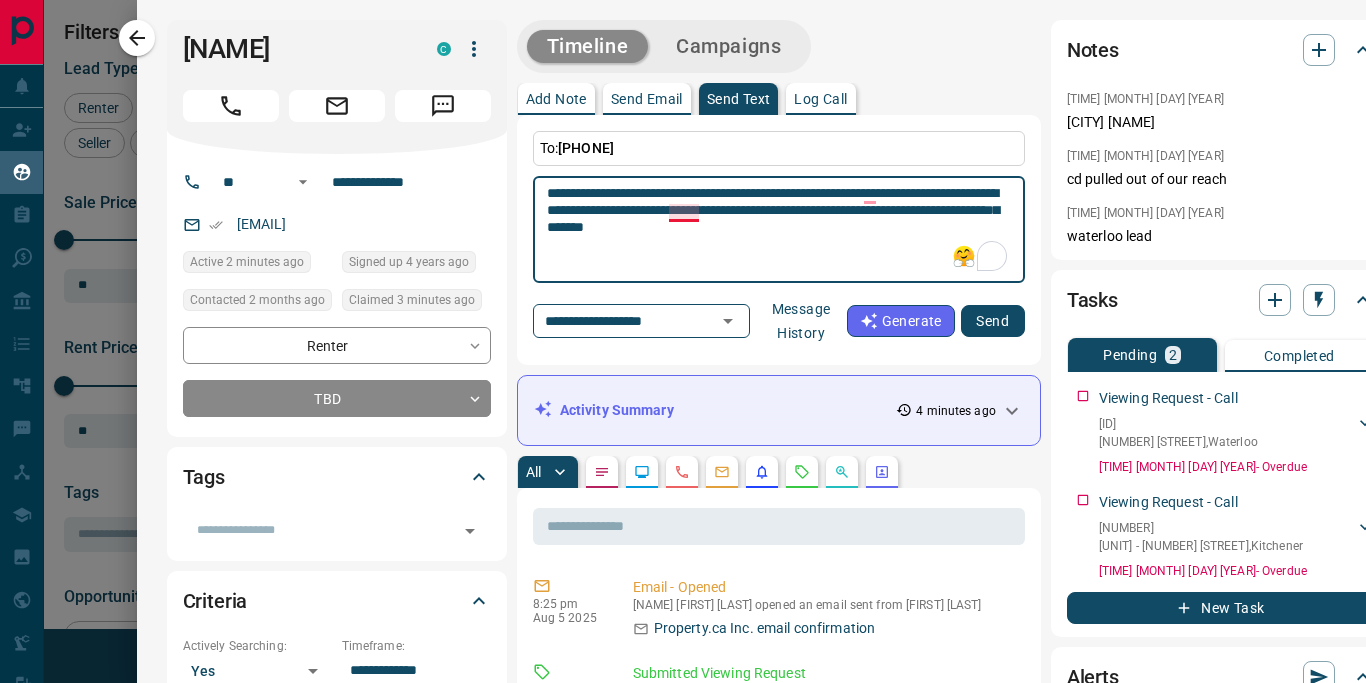 click on "**********" at bounding box center [779, 230] 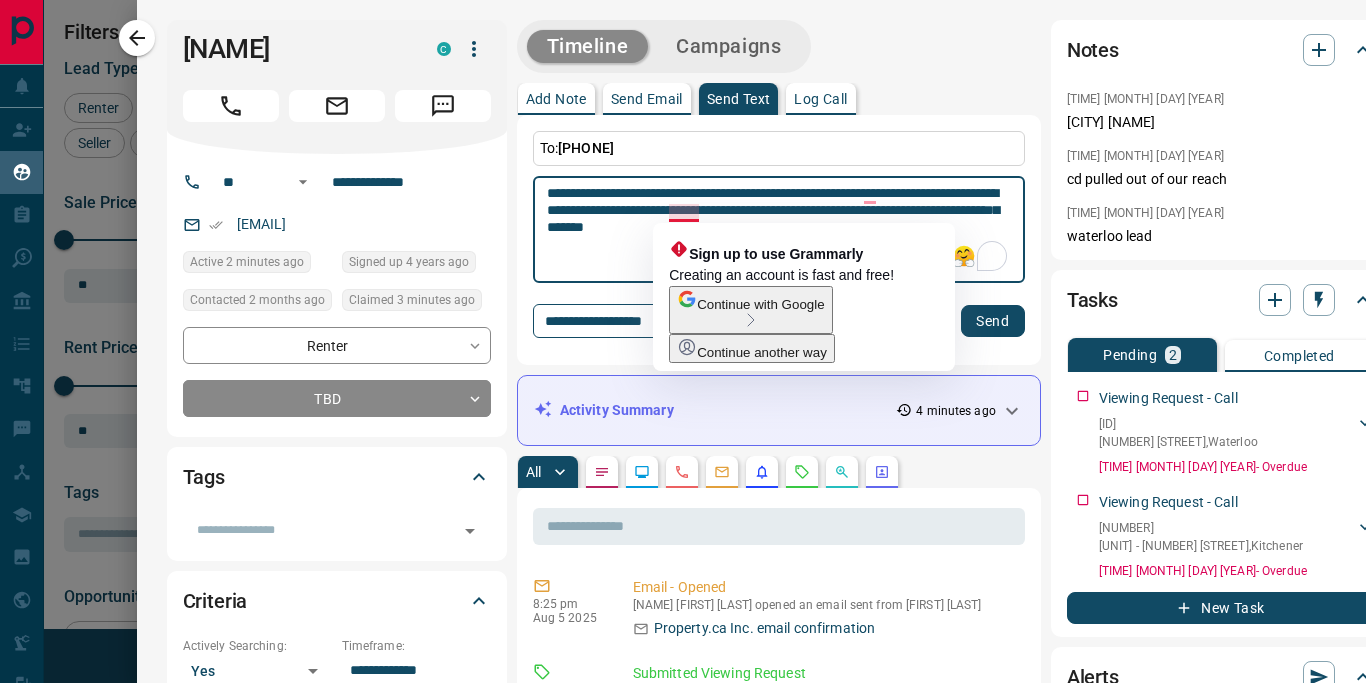 click on "**********" at bounding box center (779, 230) 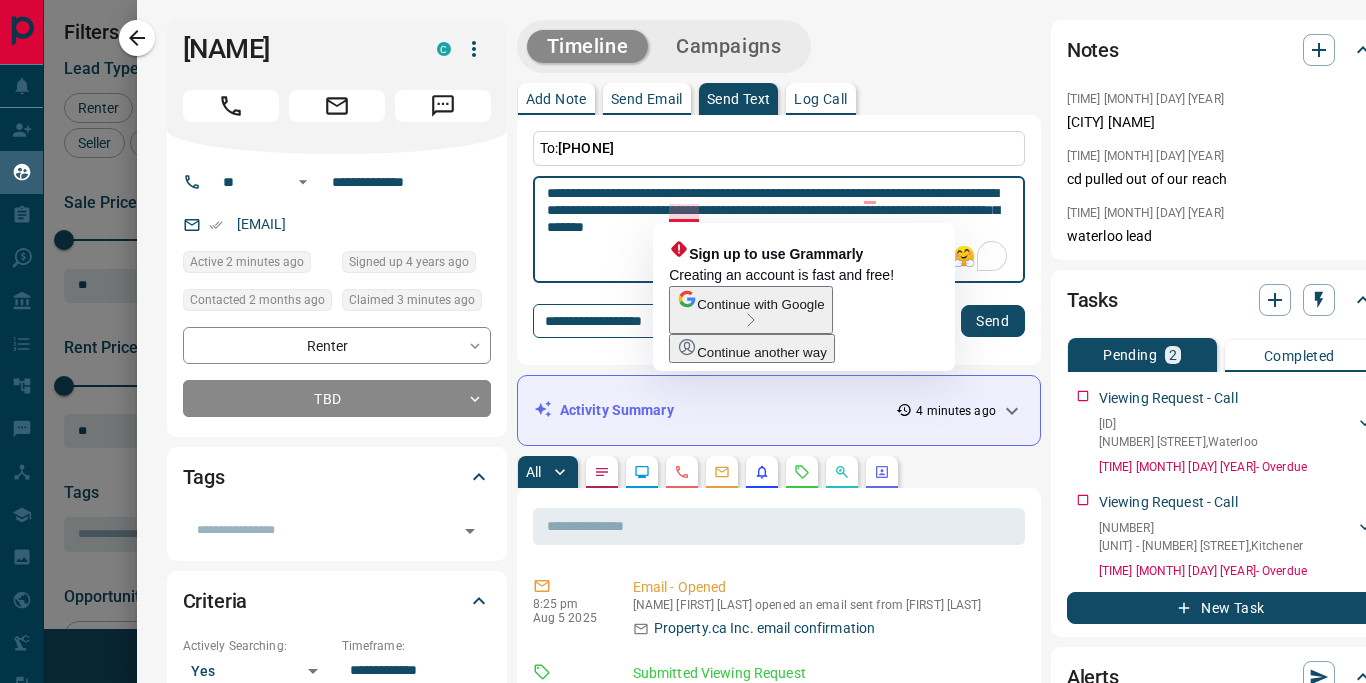 click on "**********" at bounding box center (779, 230) 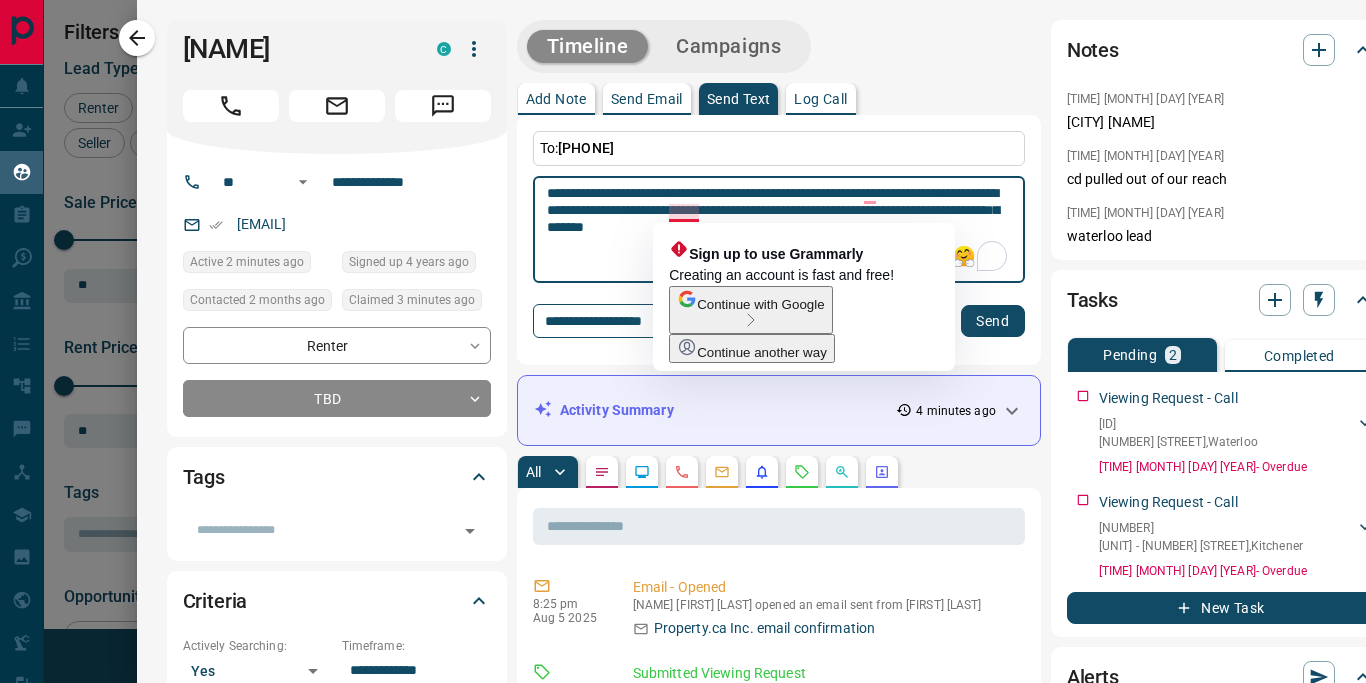 click on "**********" at bounding box center [779, 230] 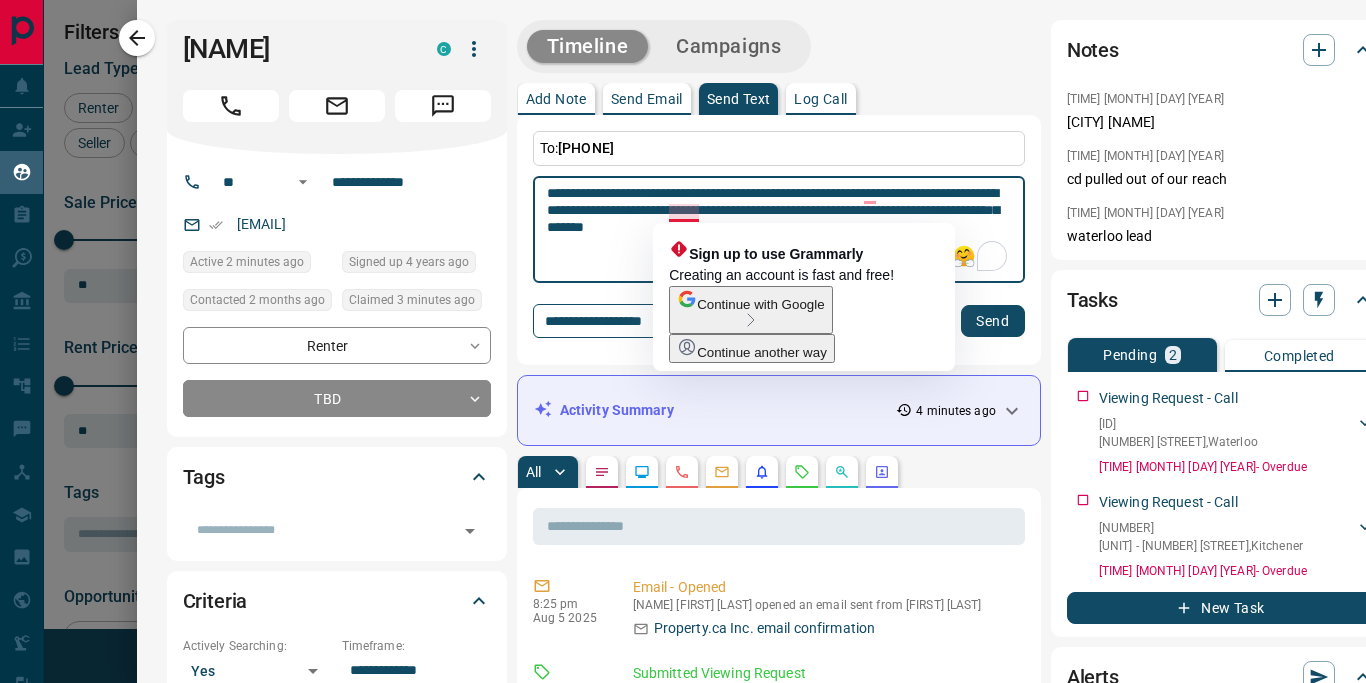 paste on "**********" 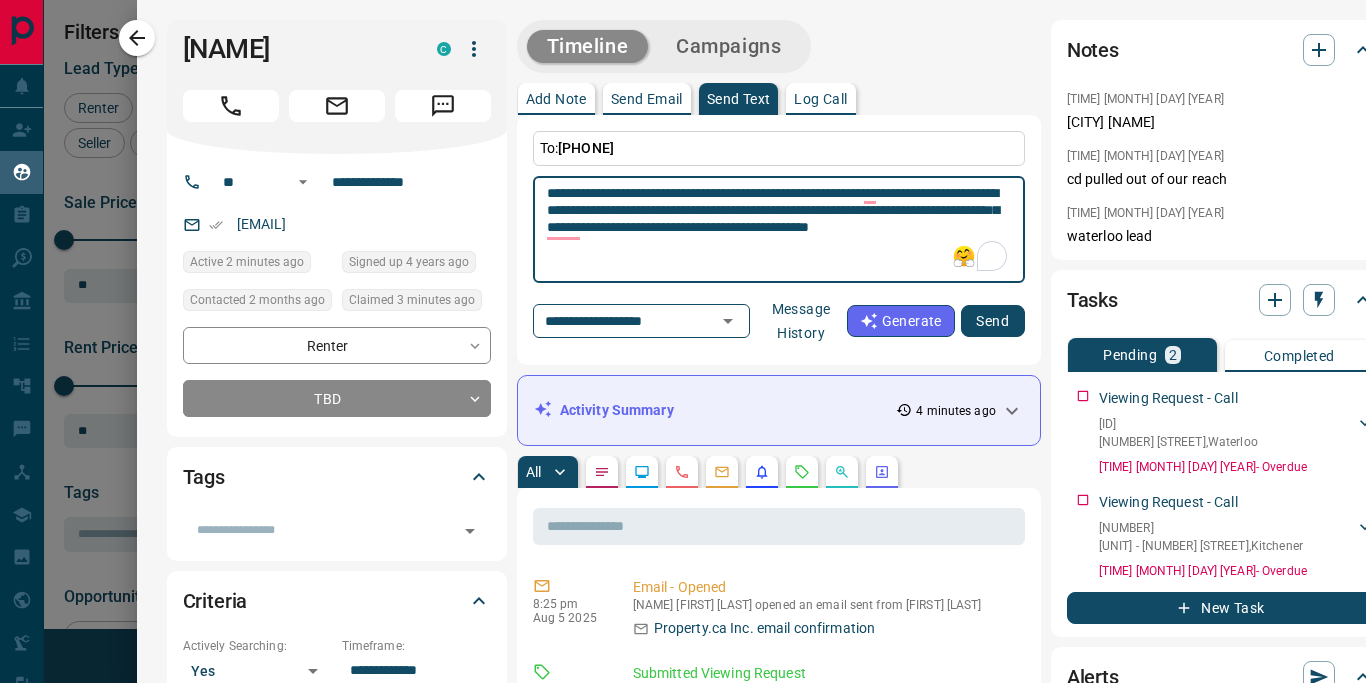 drag, startPoint x: 936, startPoint y: 218, endPoint x: 867, endPoint y: 210, distance: 69.46222 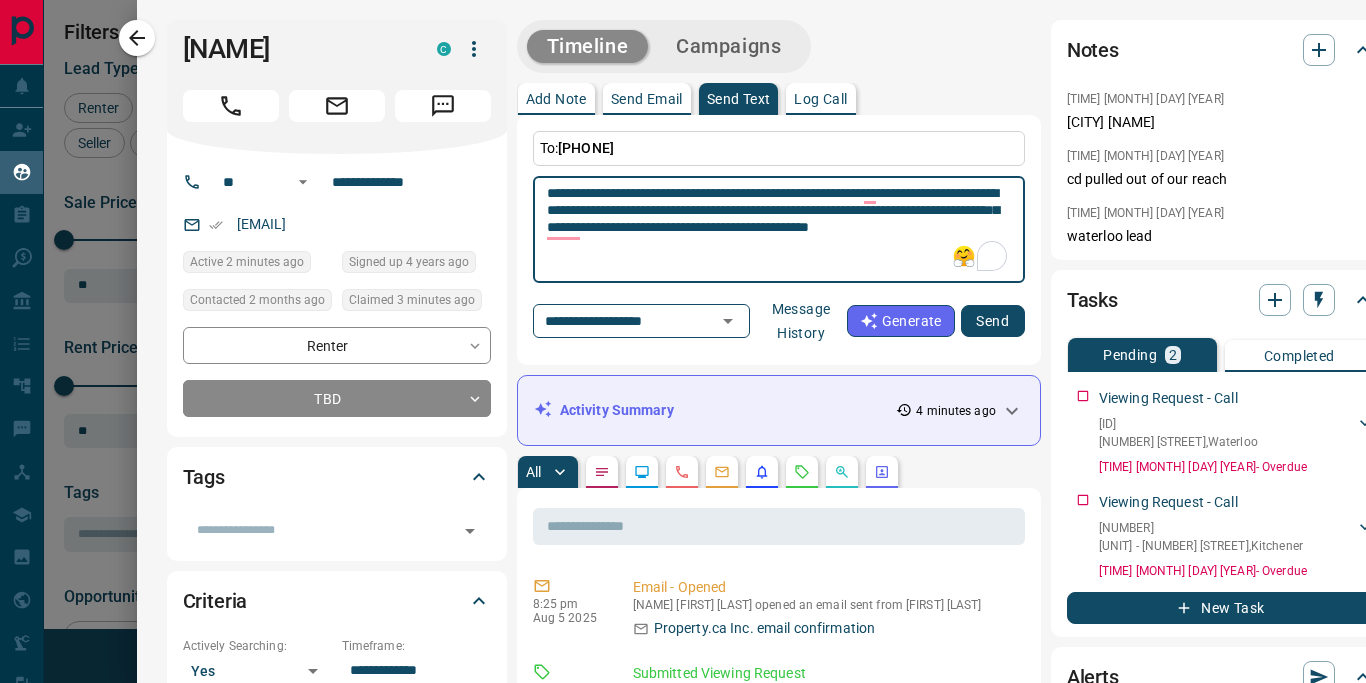 click on "**********" at bounding box center (779, 230) 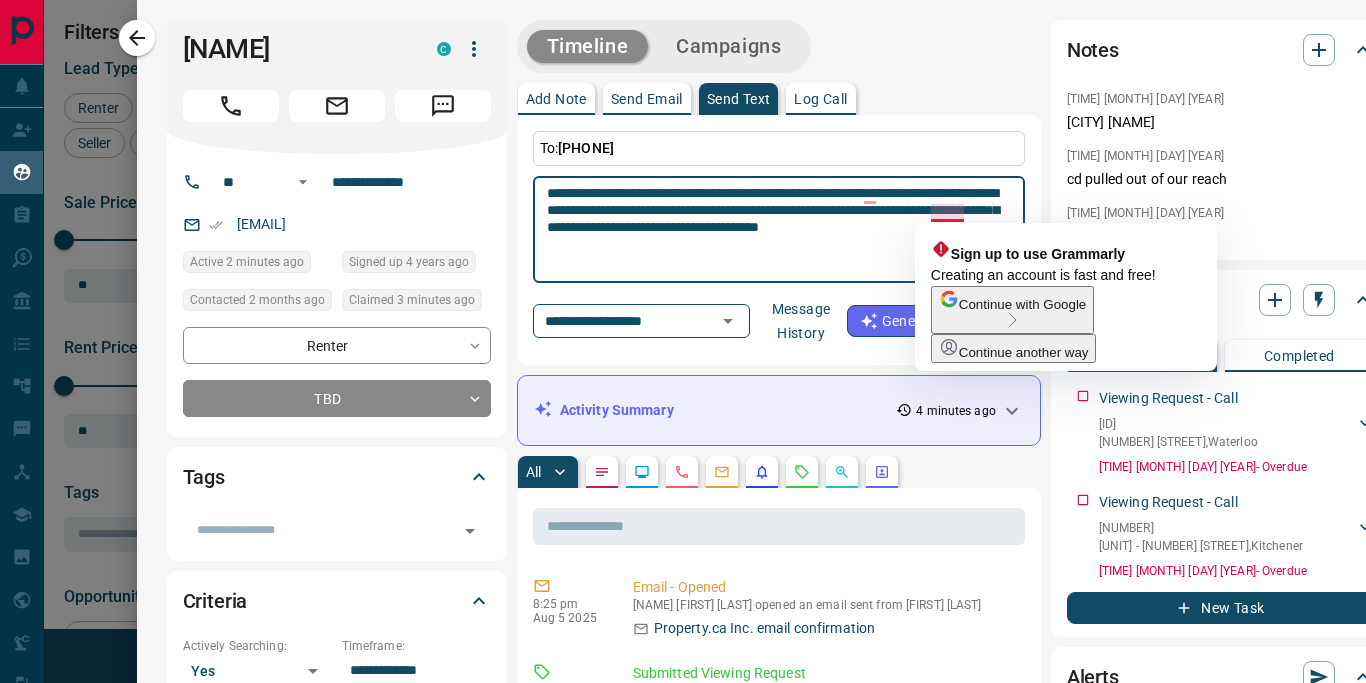 click on "**********" at bounding box center (779, 230) 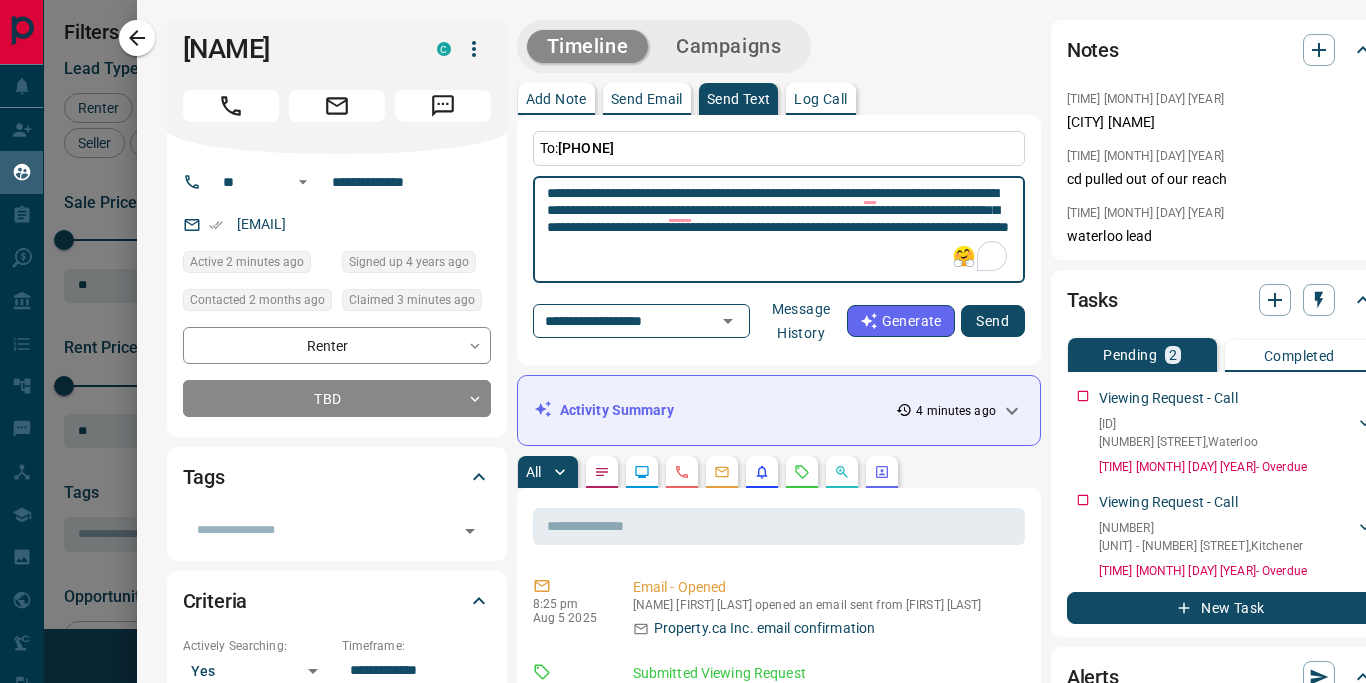 type on "**********" 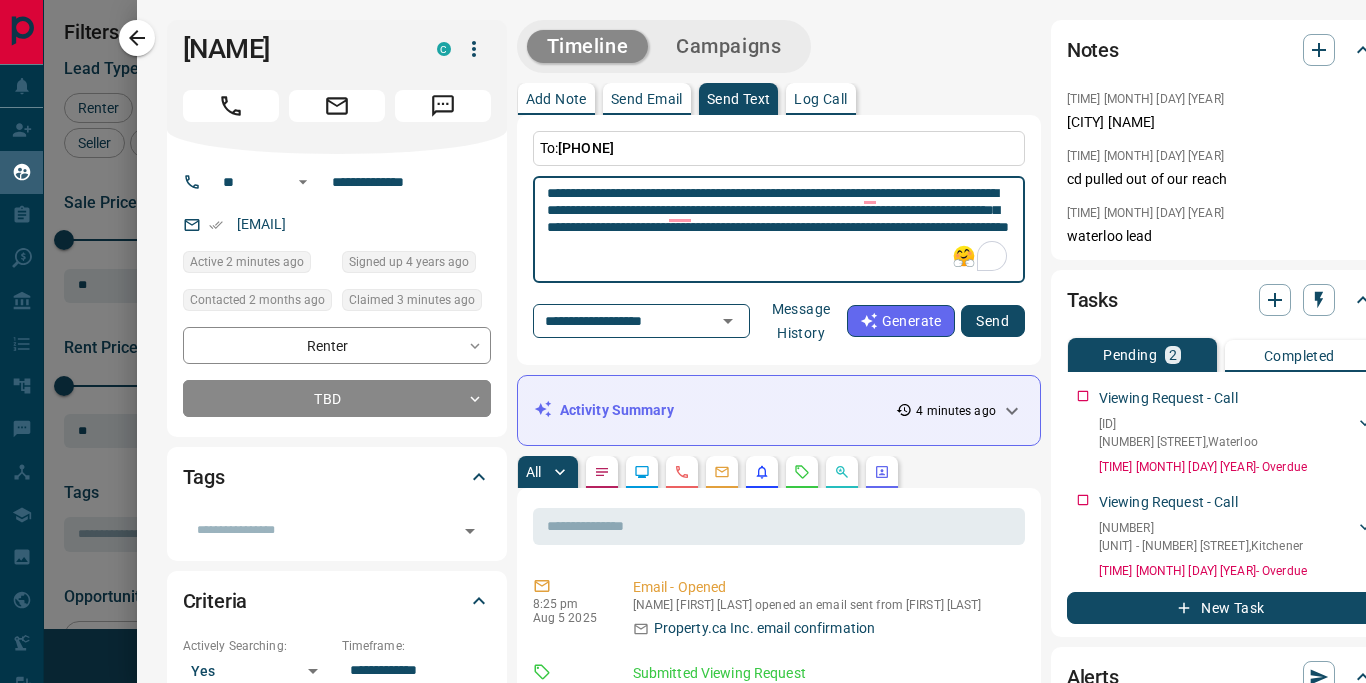 click on "Send" at bounding box center (993, 321) 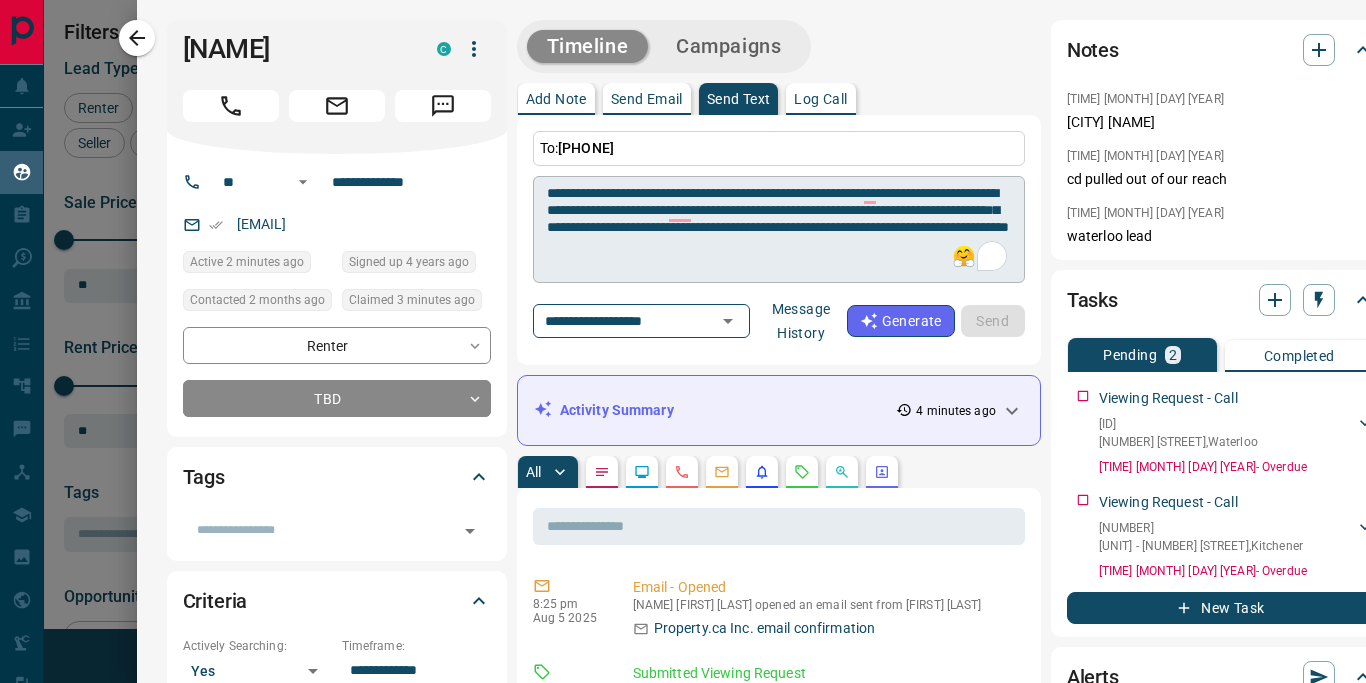 type 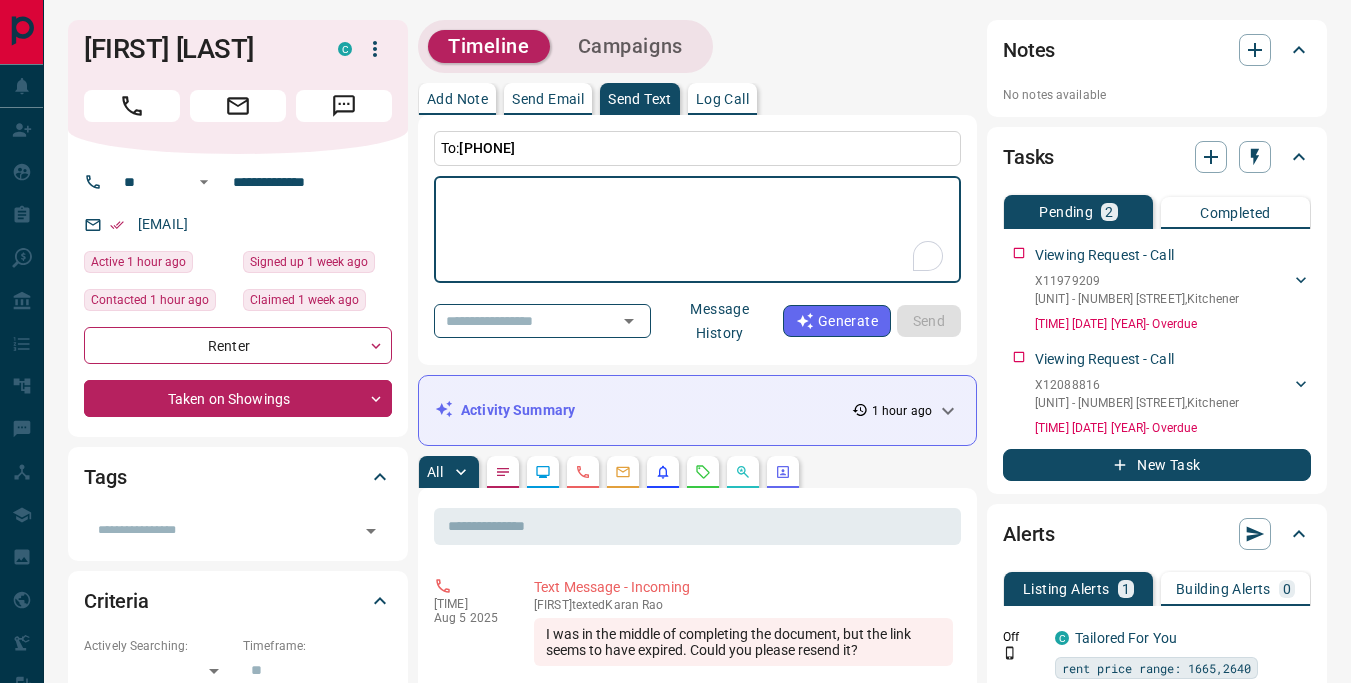 scroll, scrollTop: 0, scrollLeft: 0, axis: both 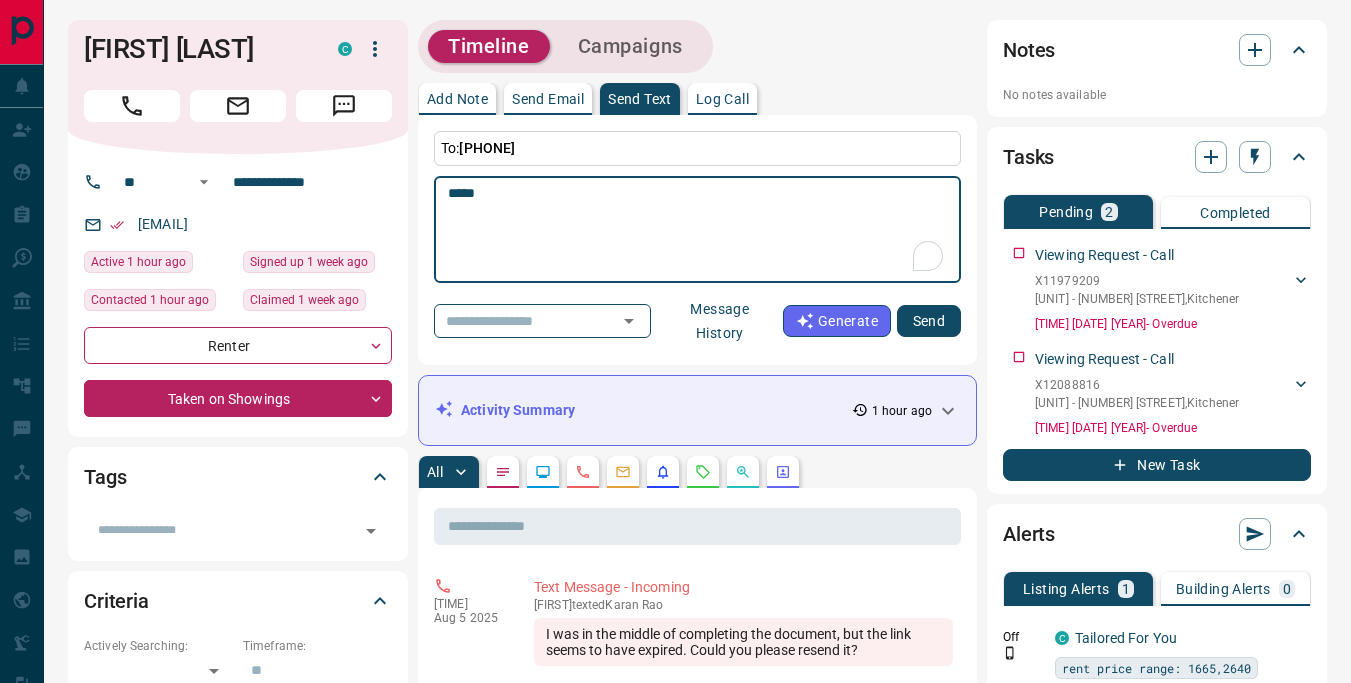 type on "*****" 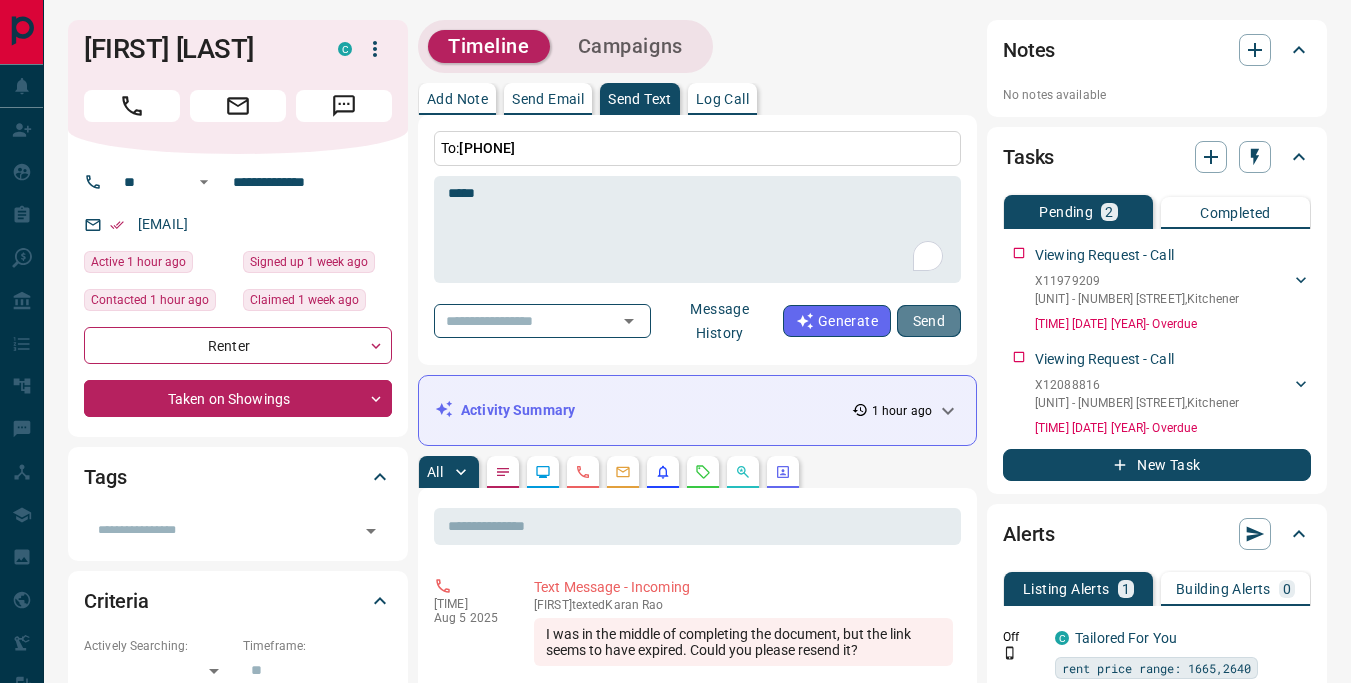 click on "Send" at bounding box center [929, 321] 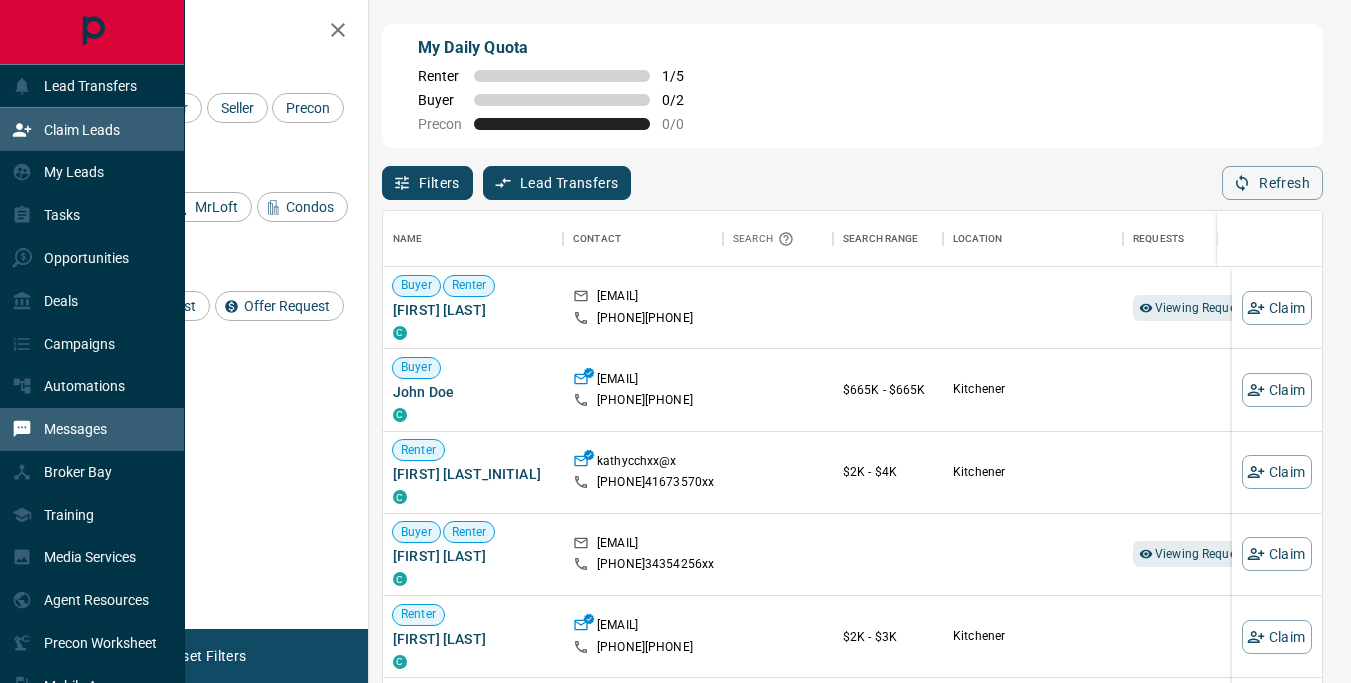 scroll, scrollTop: 0, scrollLeft: 0, axis: both 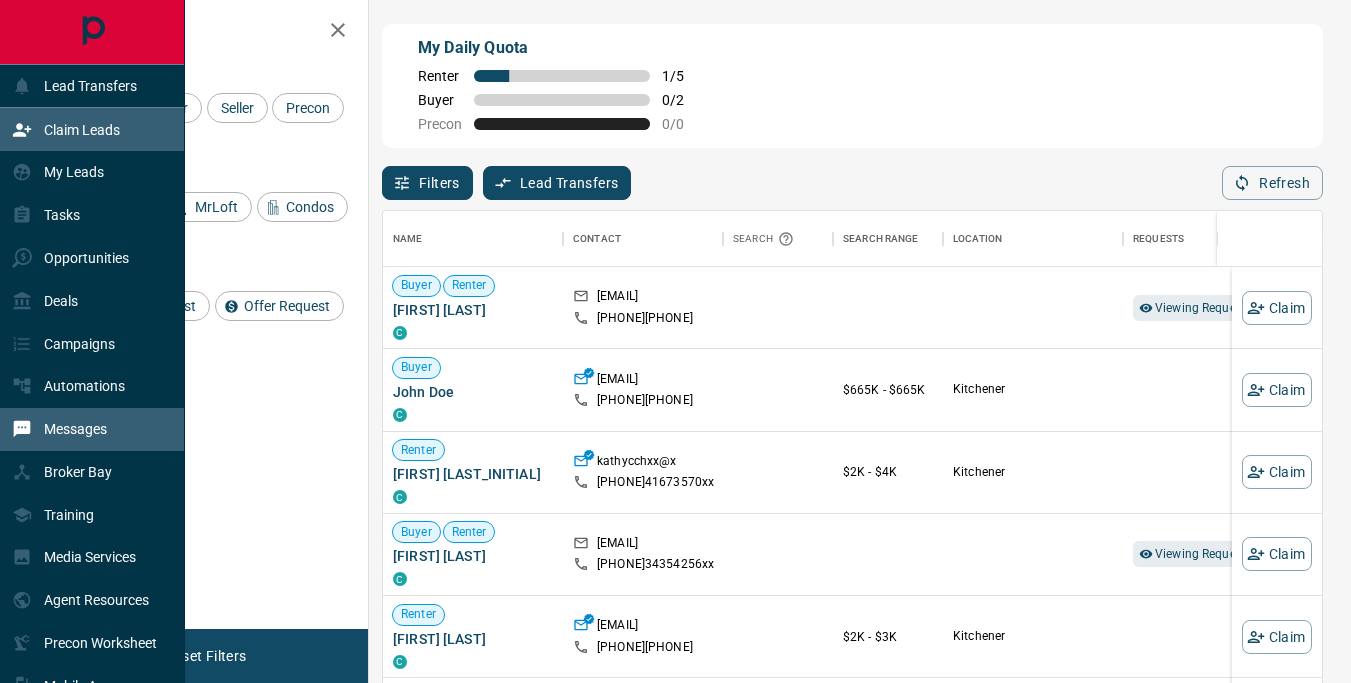 click on "Messages" at bounding box center (75, 429) 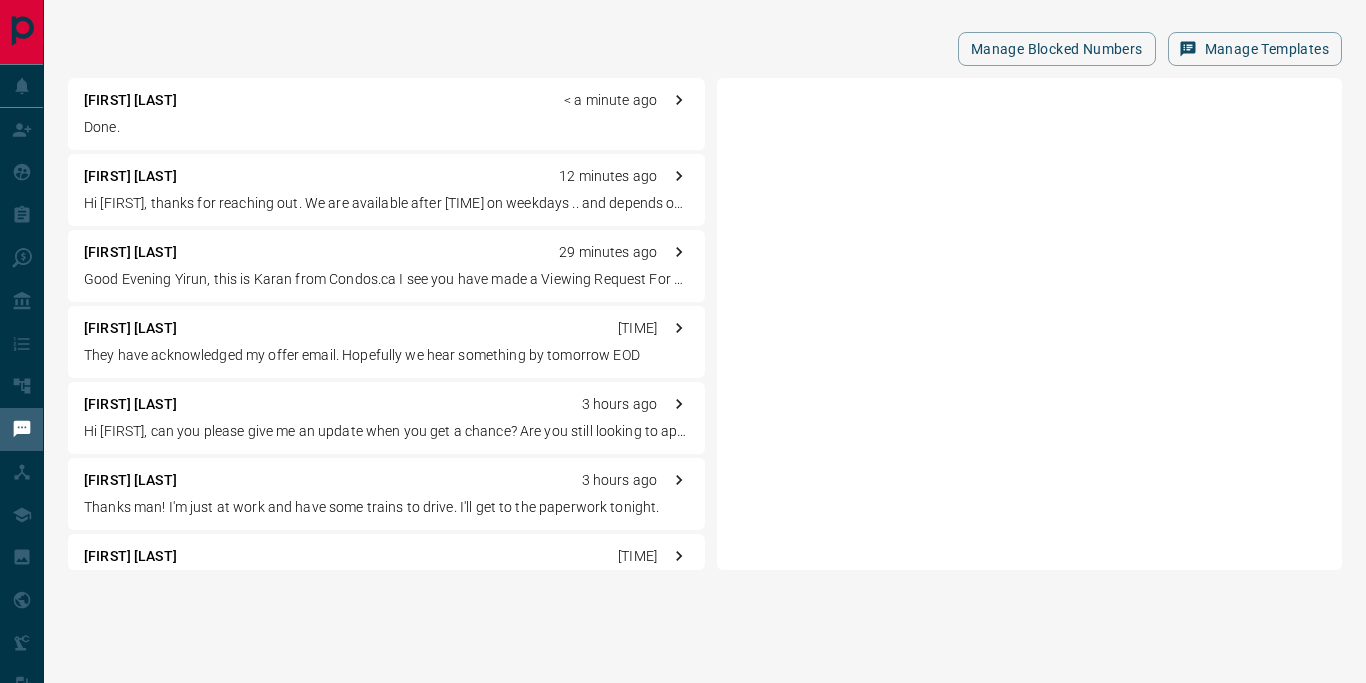 click on "Hi [FIRST], thanks for reaching out.
We are available after [TIME] on weekdays .. and depends on weekends .. i am waiting for another viewing timing confirmation. But we can come see tomorrow / day after.
Our expected lease start date is [DATE]" at bounding box center [386, 203] 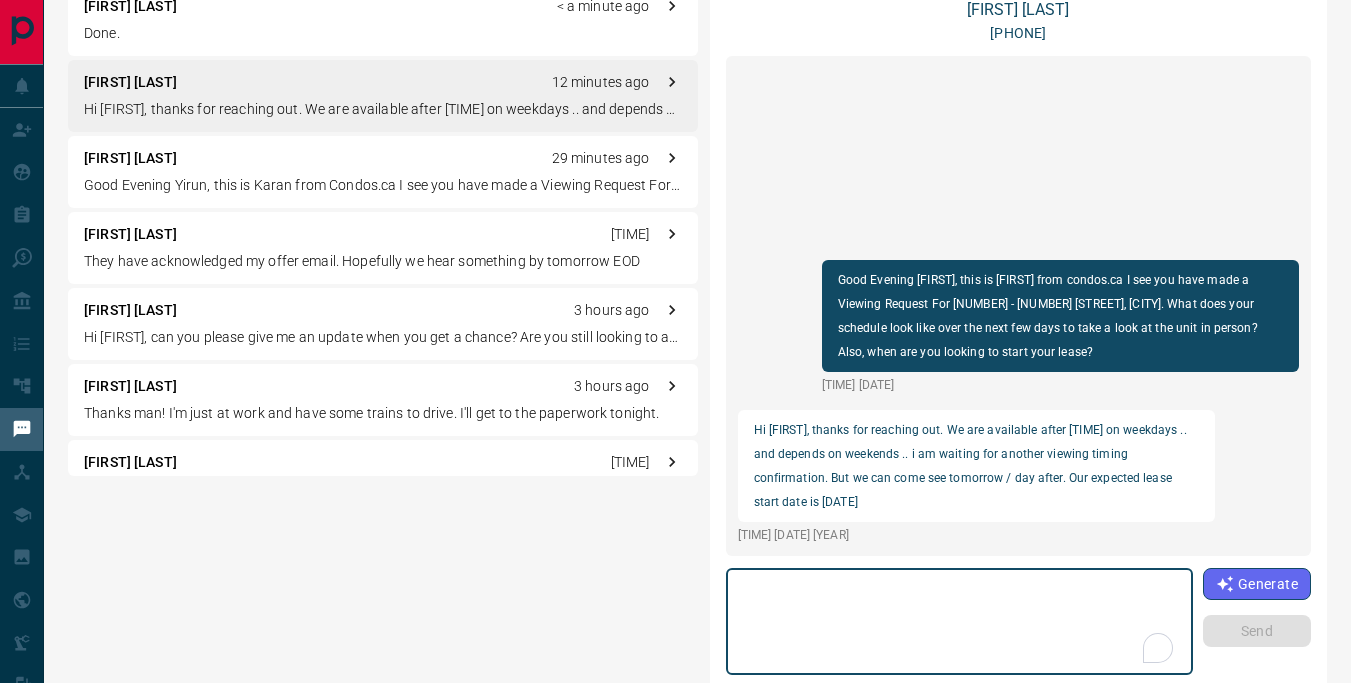 scroll, scrollTop: 222, scrollLeft: 0, axis: vertical 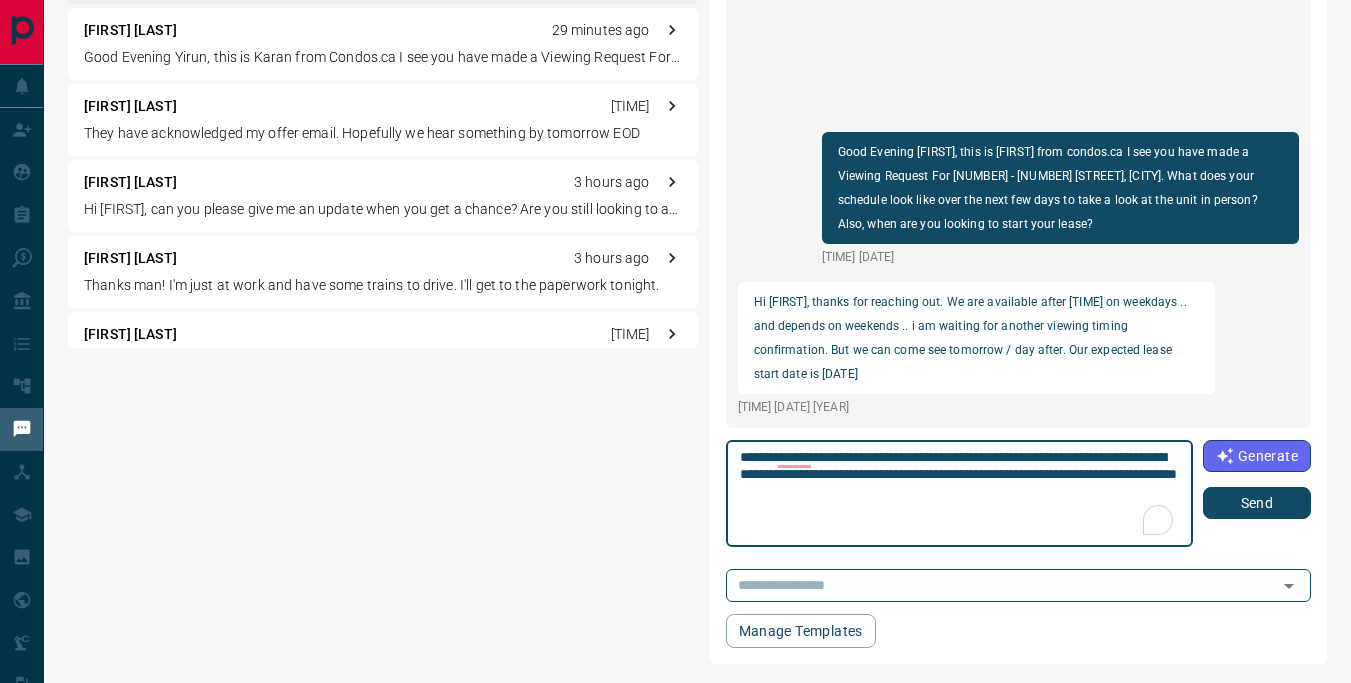 type on "**********" 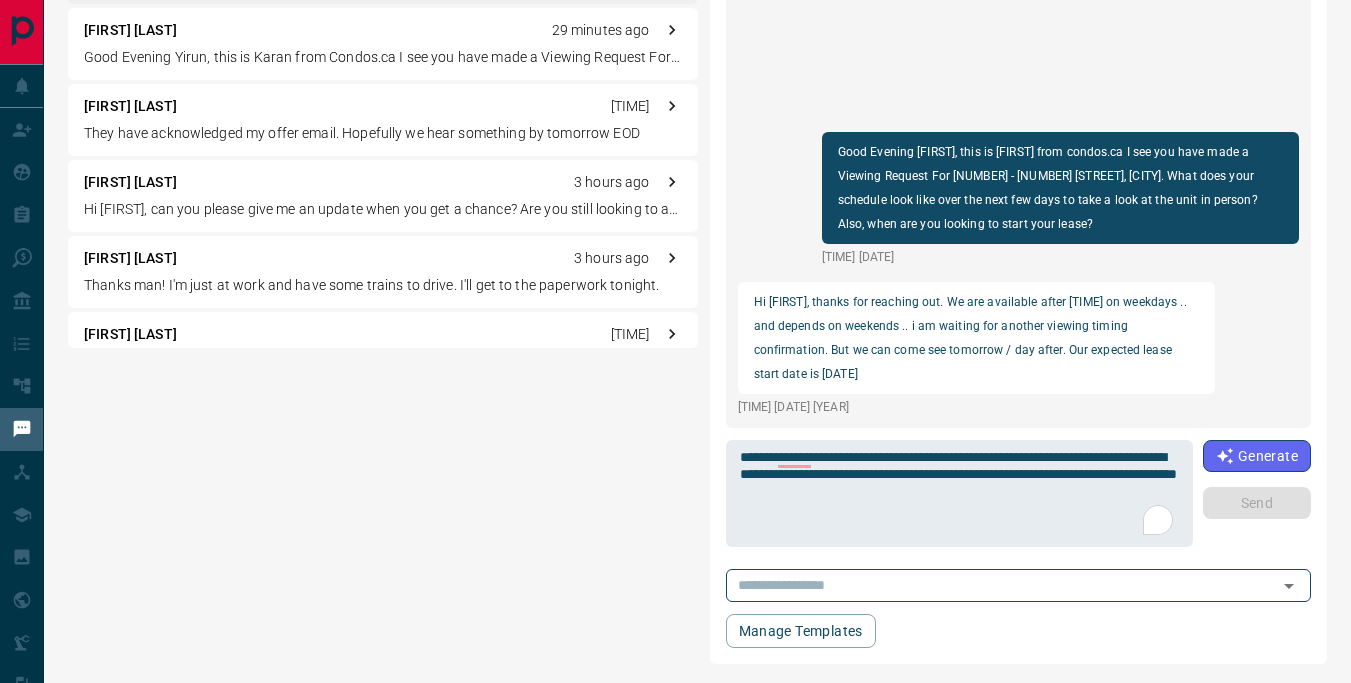 type 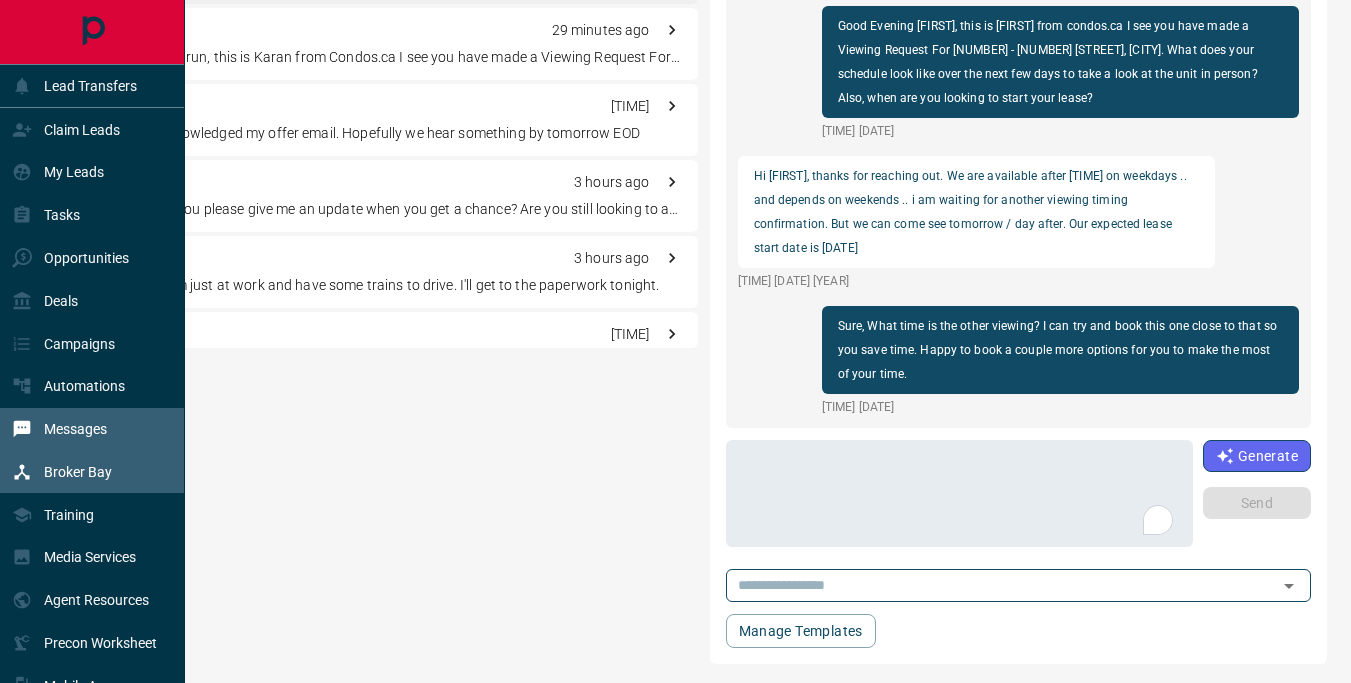 click on "Broker Bay" at bounding box center (62, 472) 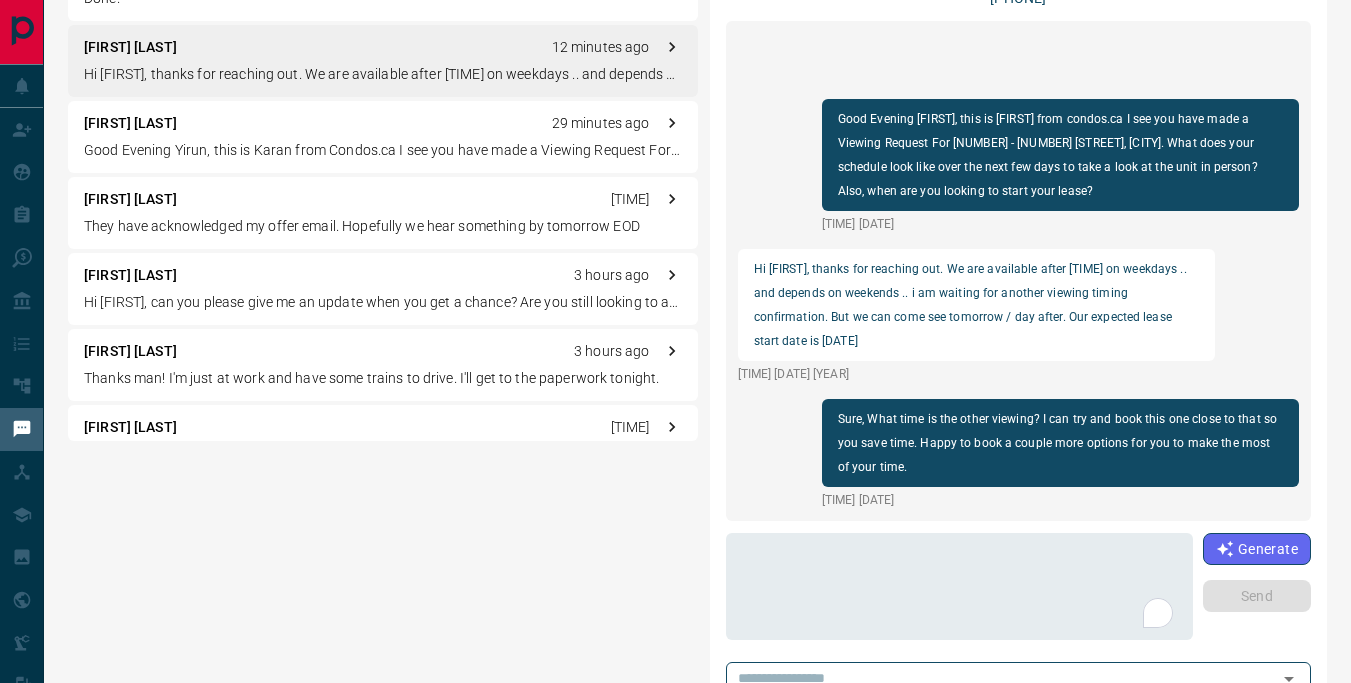 scroll, scrollTop: 0, scrollLeft: 0, axis: both 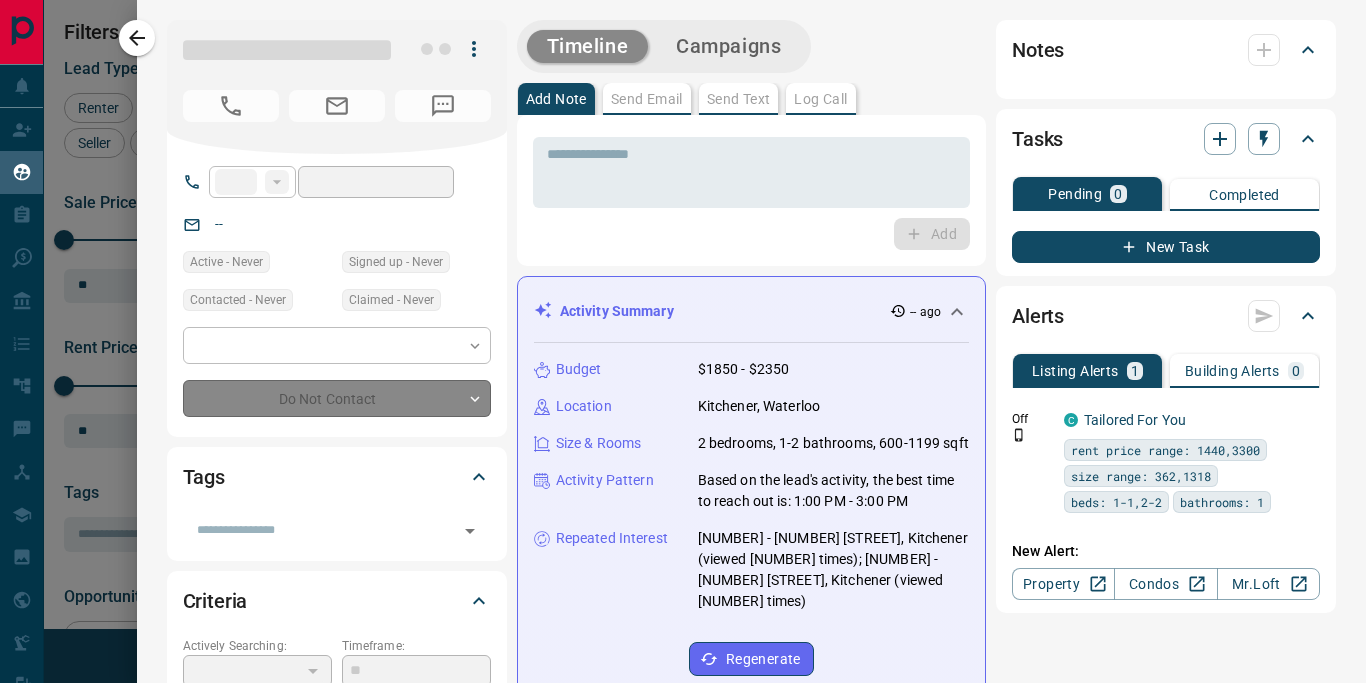 type on "**" 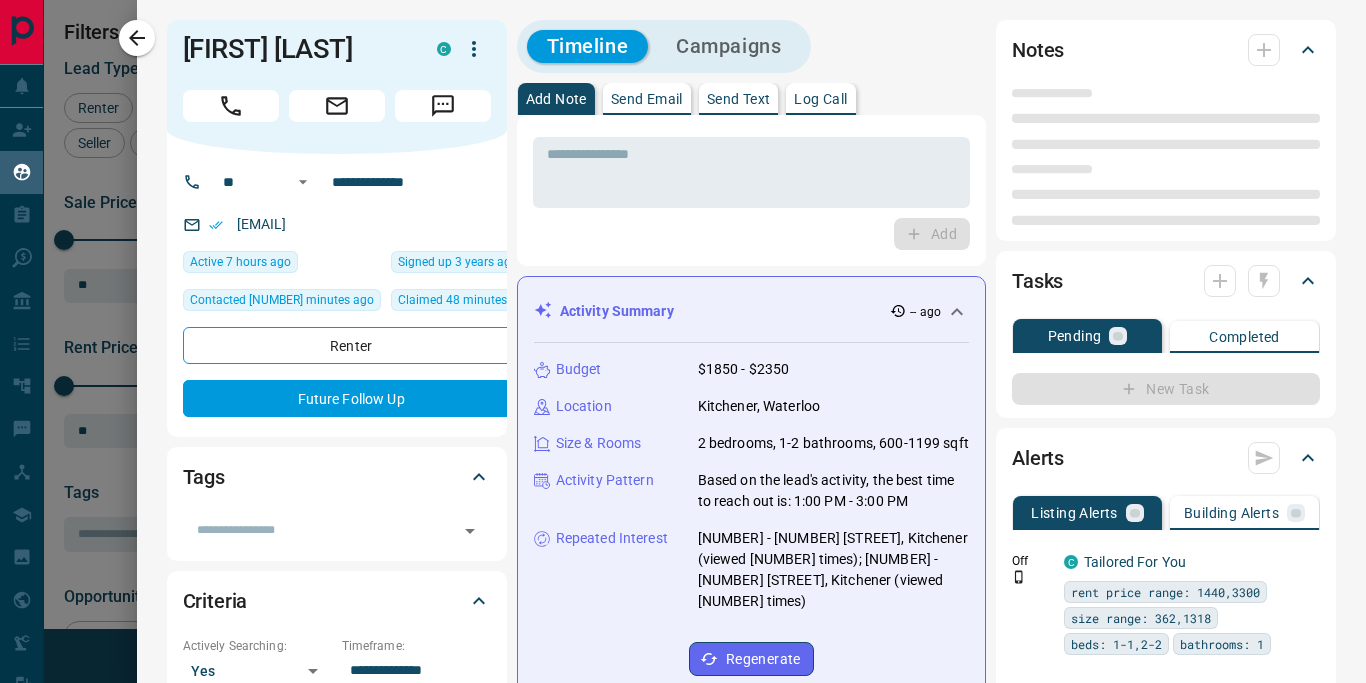scroll, scrollTop: 16, scrollLeft: 16, axis: both 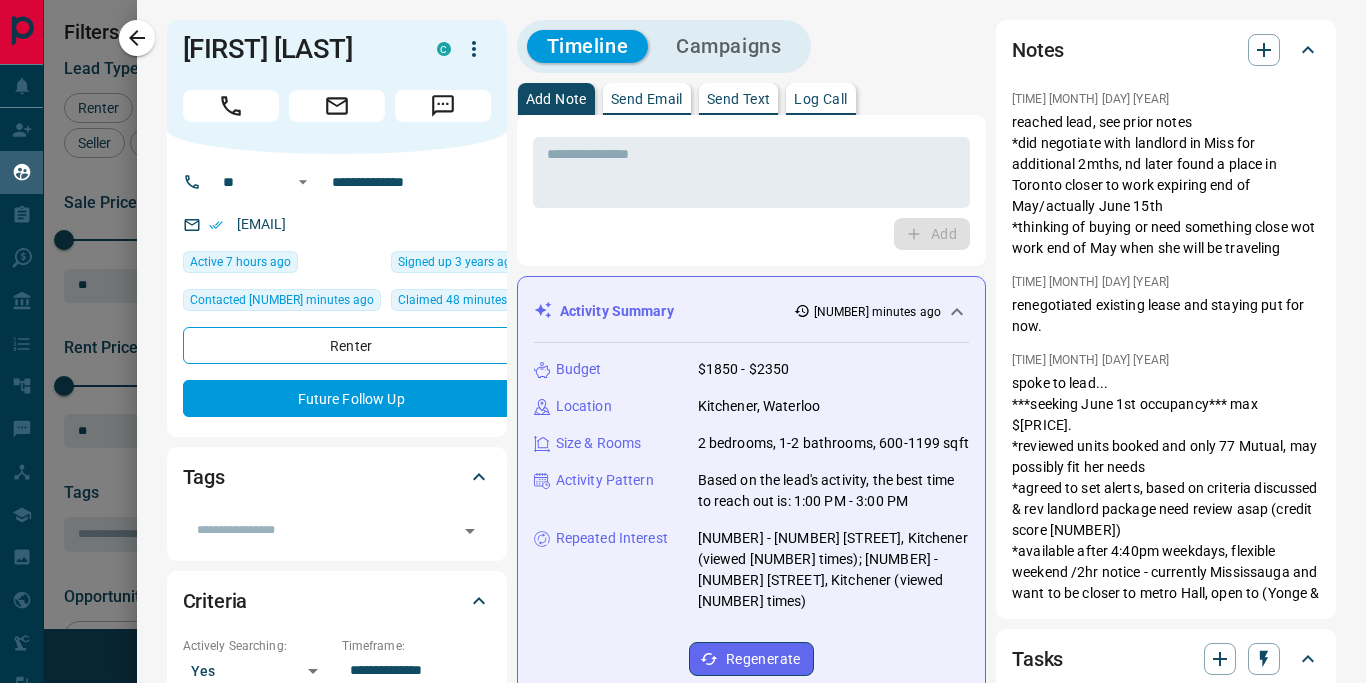 click on "Activity Summary 48 minutes ago" at bounding box center [739, 311] 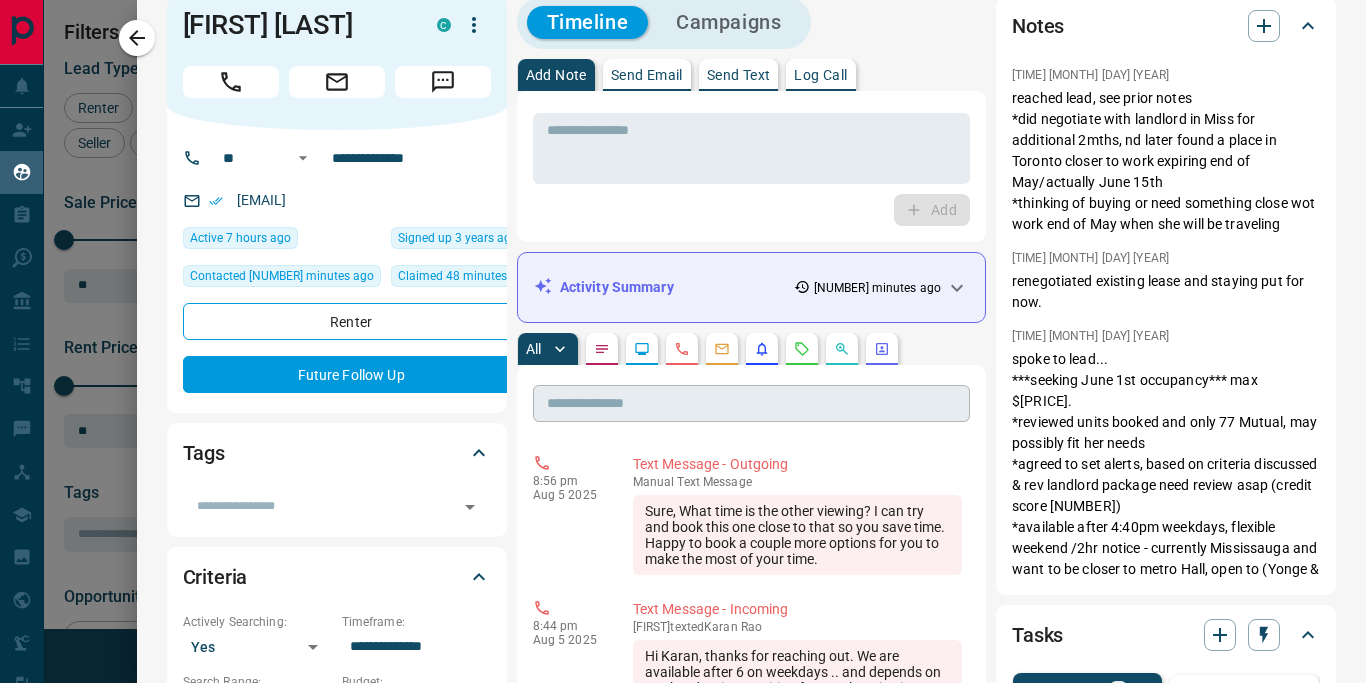 scroll, scrollTop: 0, scrollLeft: 0, axis: both 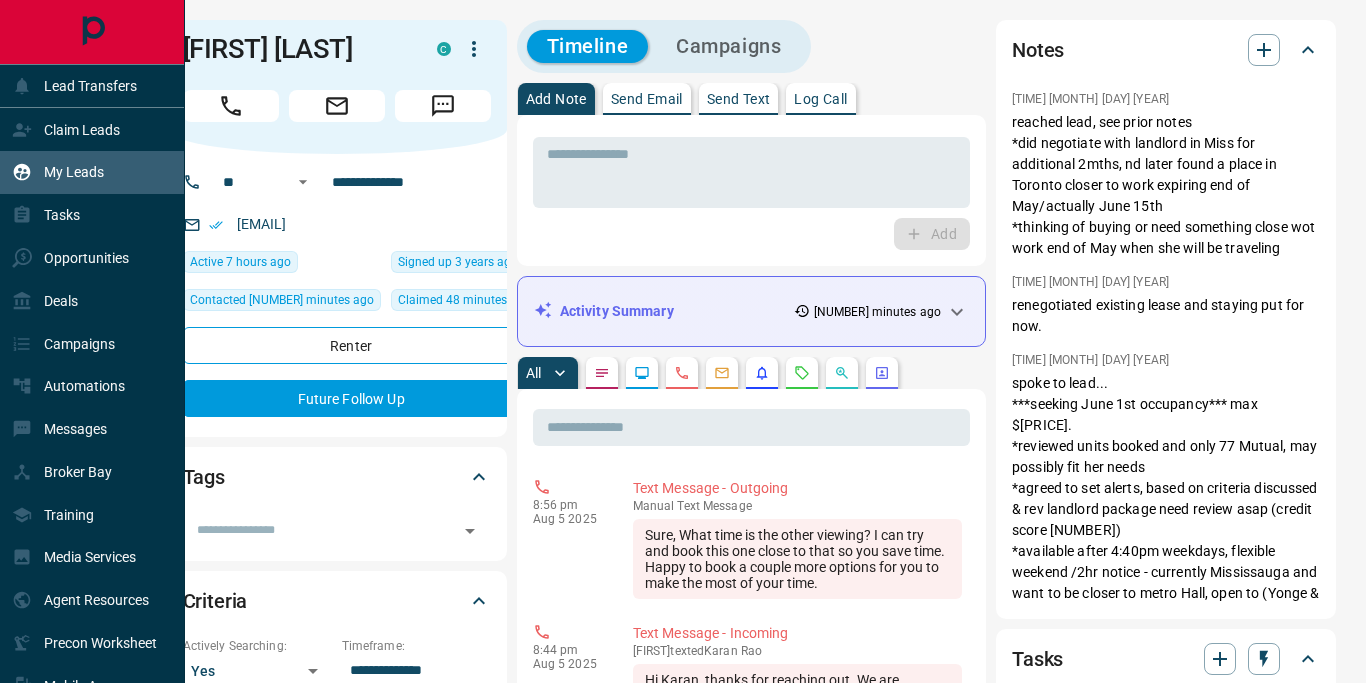 click on "My Leads" at bounding box center (58, 172) 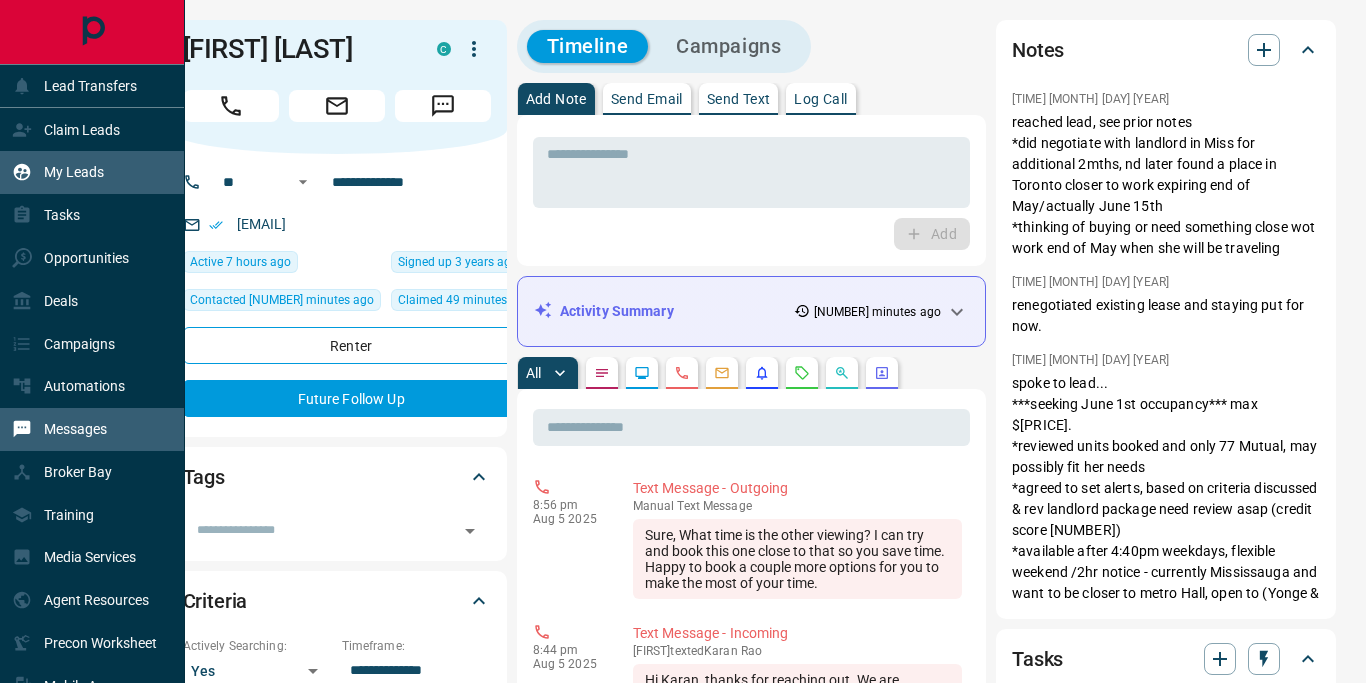 click on "Messages" at bounding box center [75, 429] 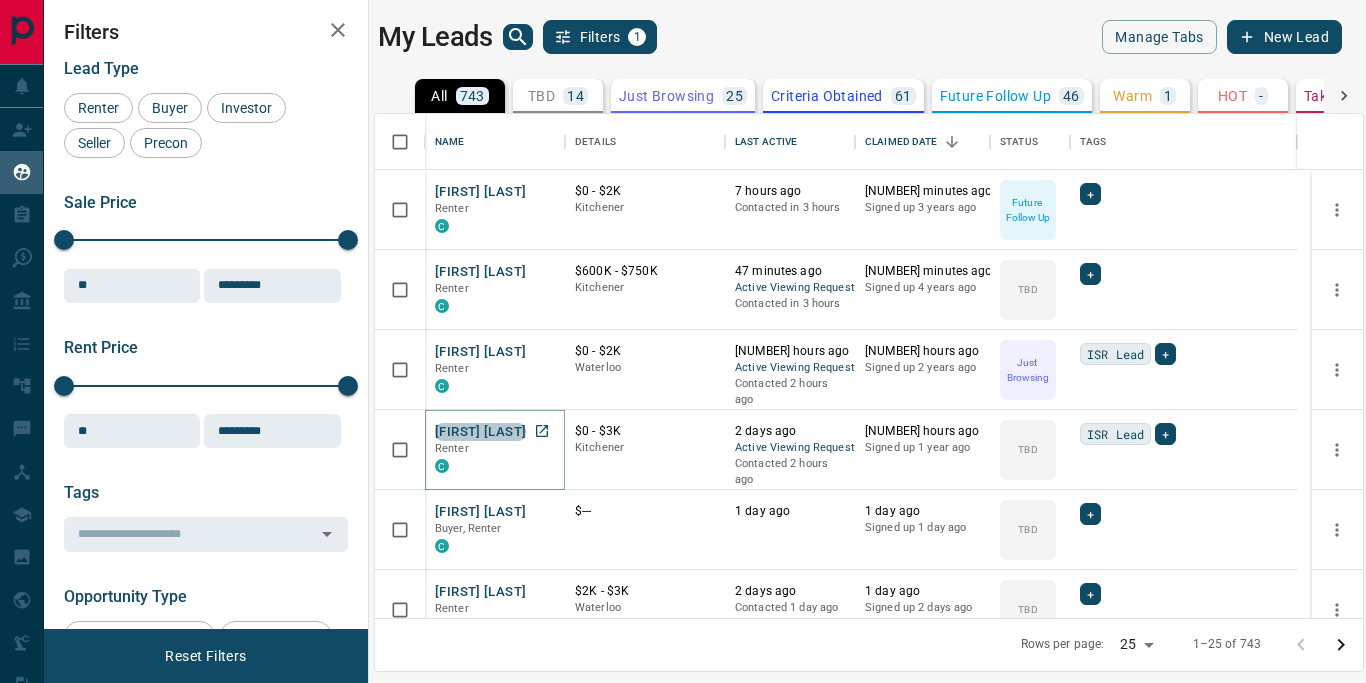 click on "[FIRST] [LAST]" at bounding box center (480, 432) 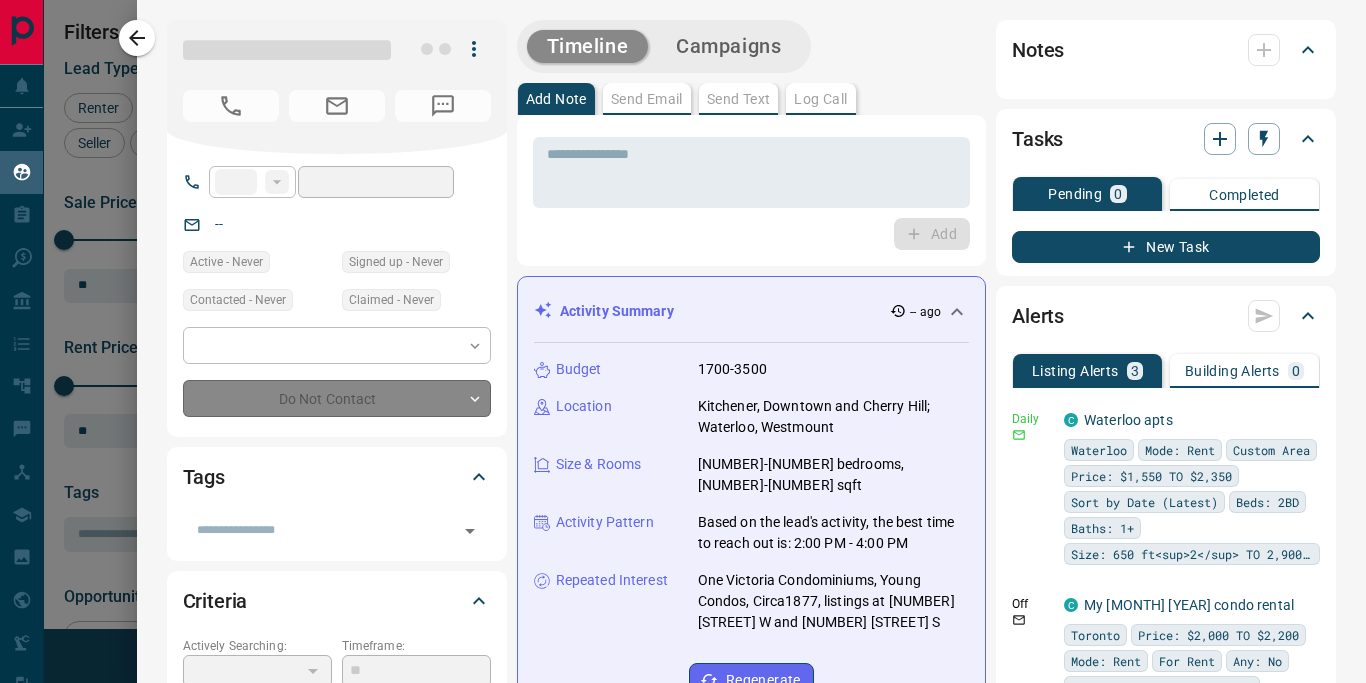 type on "**" 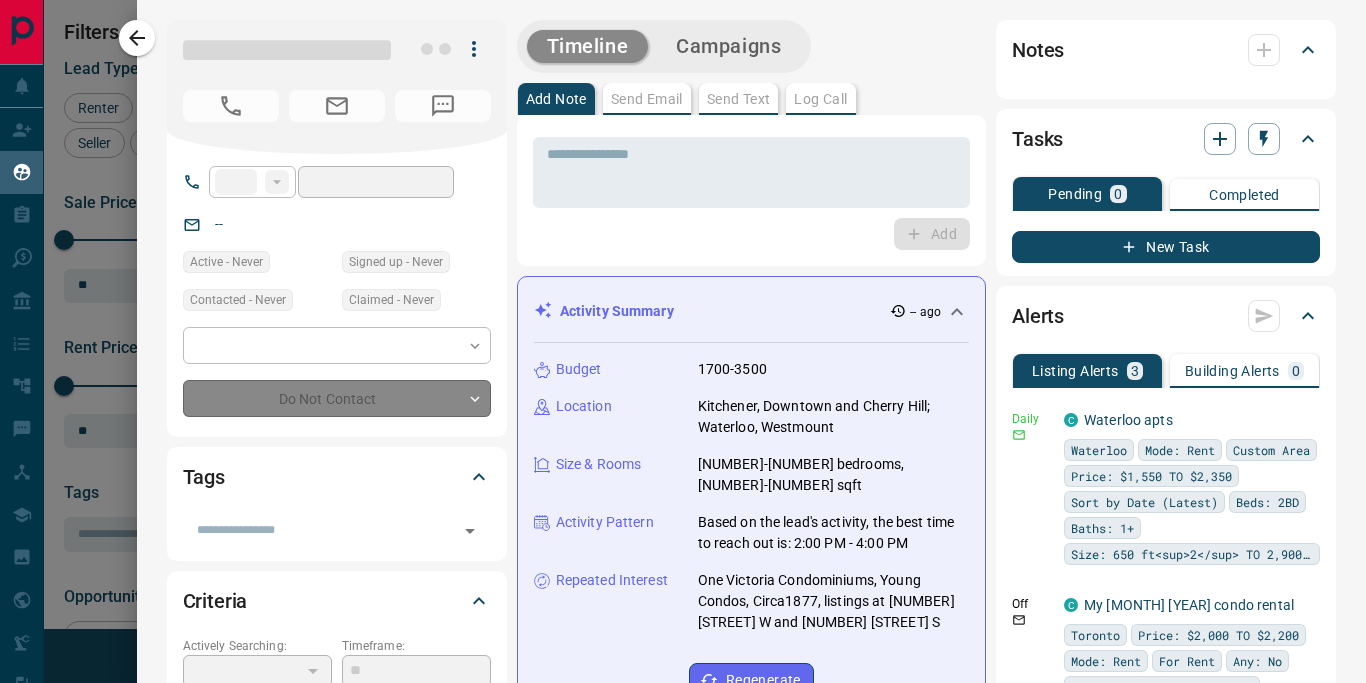 type on "**********" 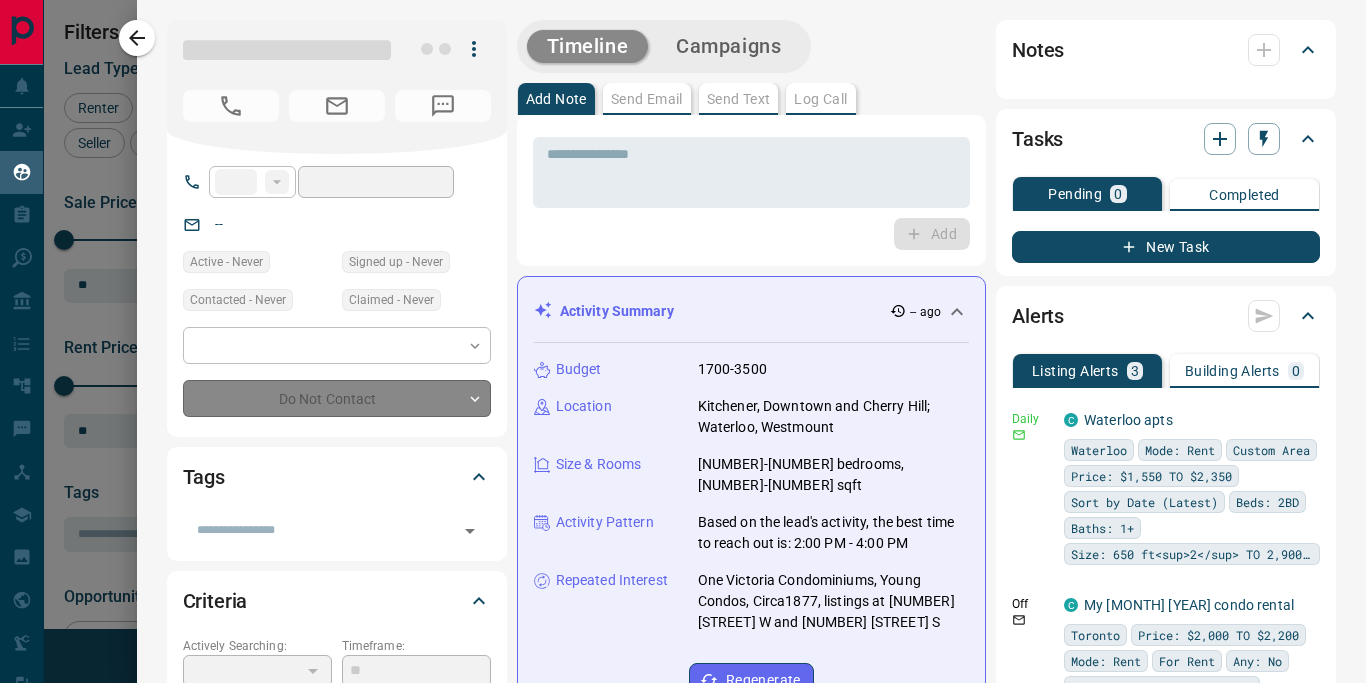 type on "**********" 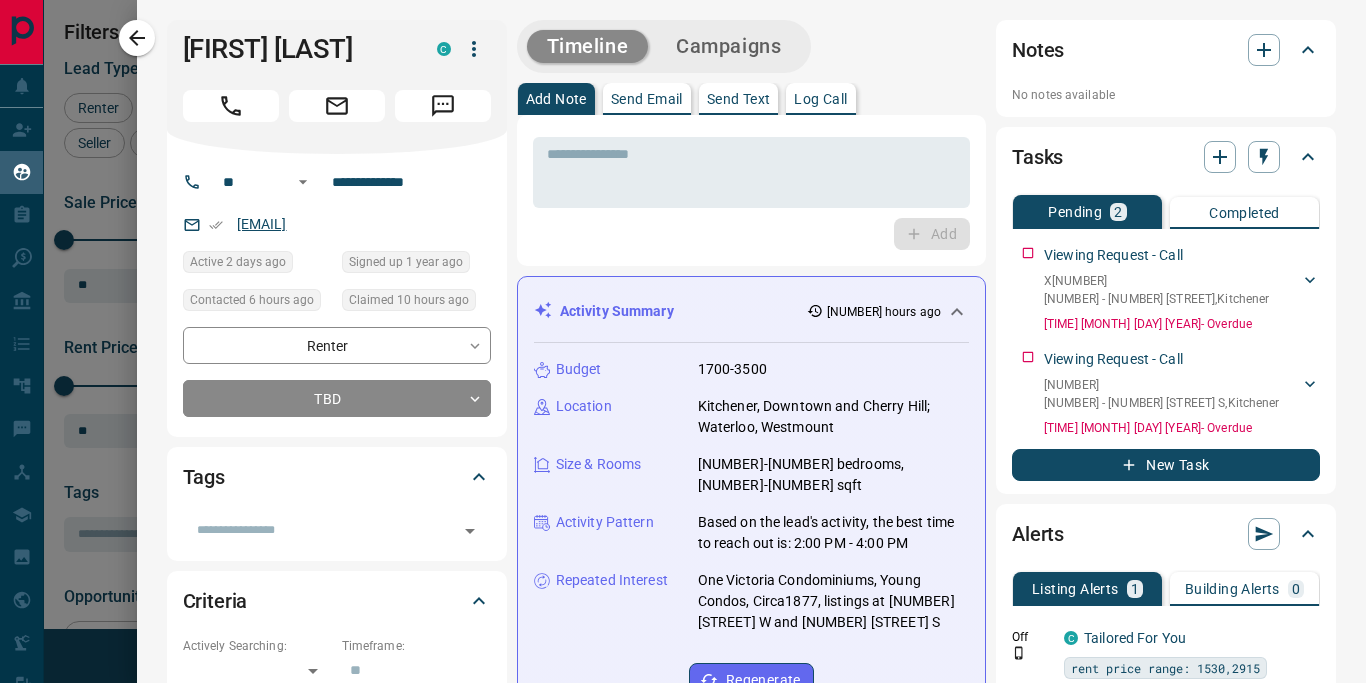 drag, startPoint x: 413, startPoint y: 225, endPoint x: 239, endPoint y: 224, distance: 174.00287 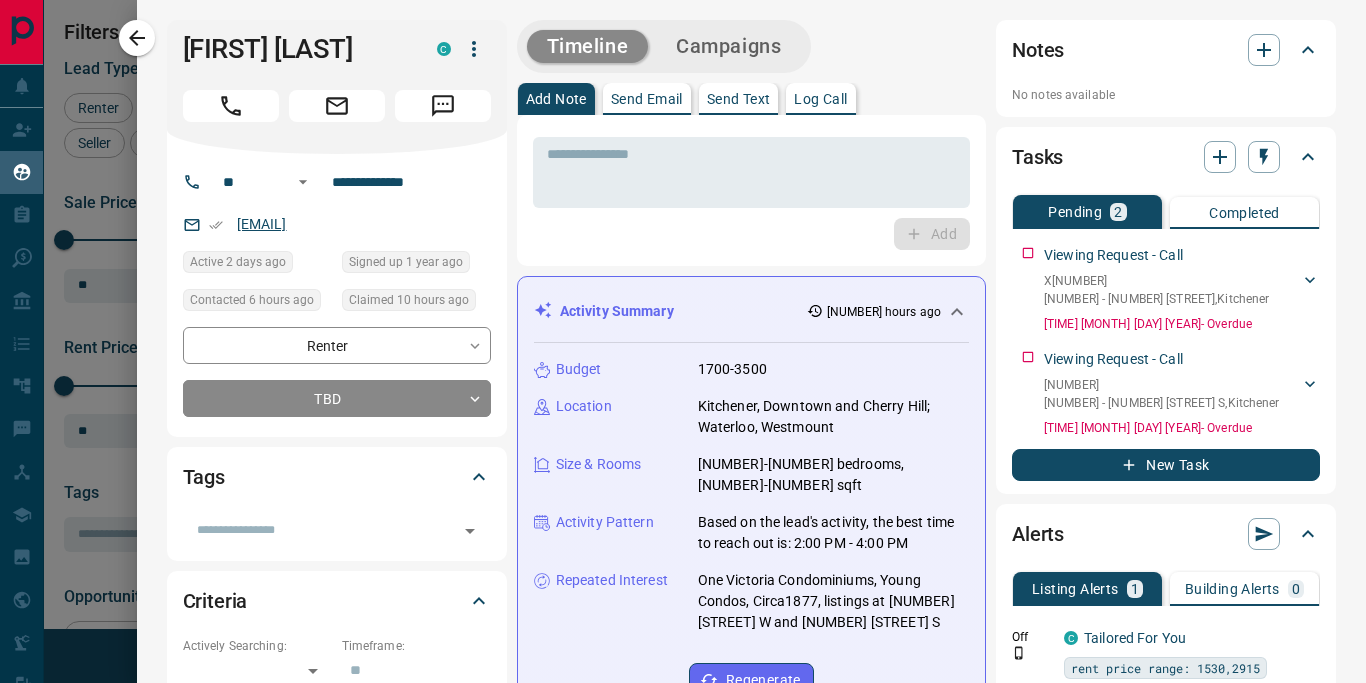 click on "handrei1011@gmail.com" at bounding box center [337, 224] 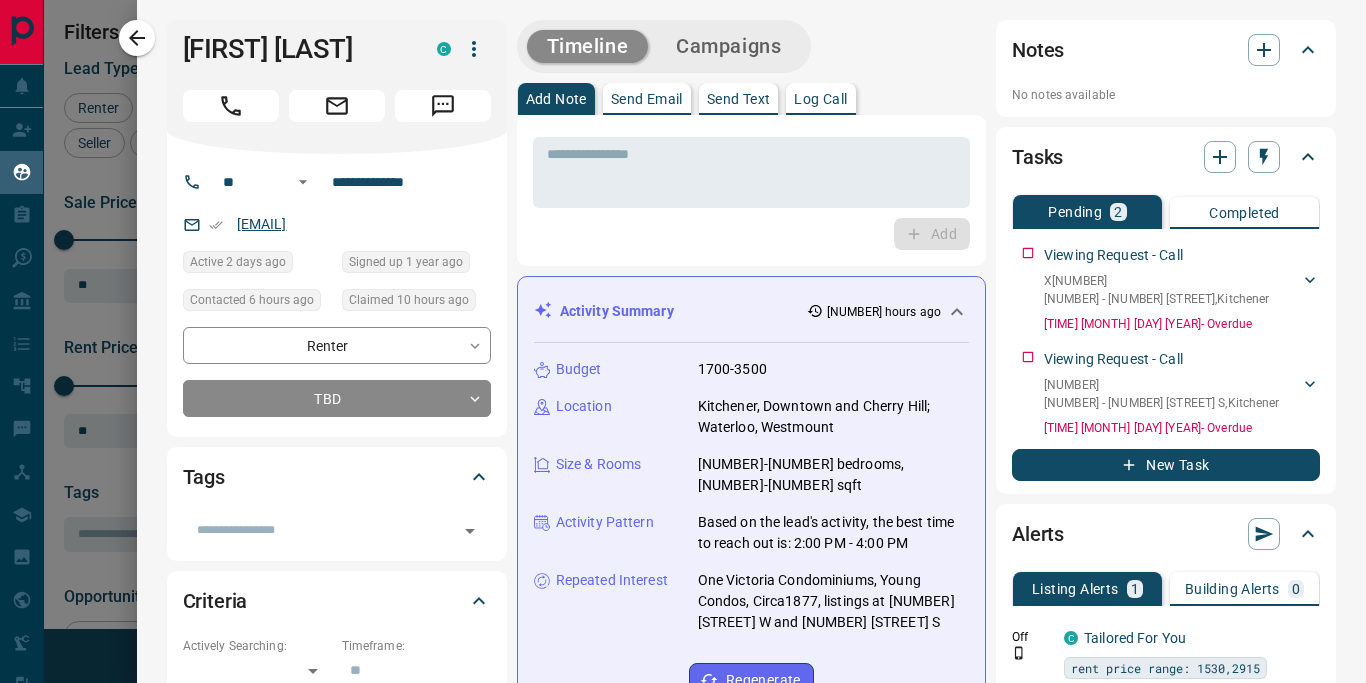 copy on "handrei1011@gmail.com" 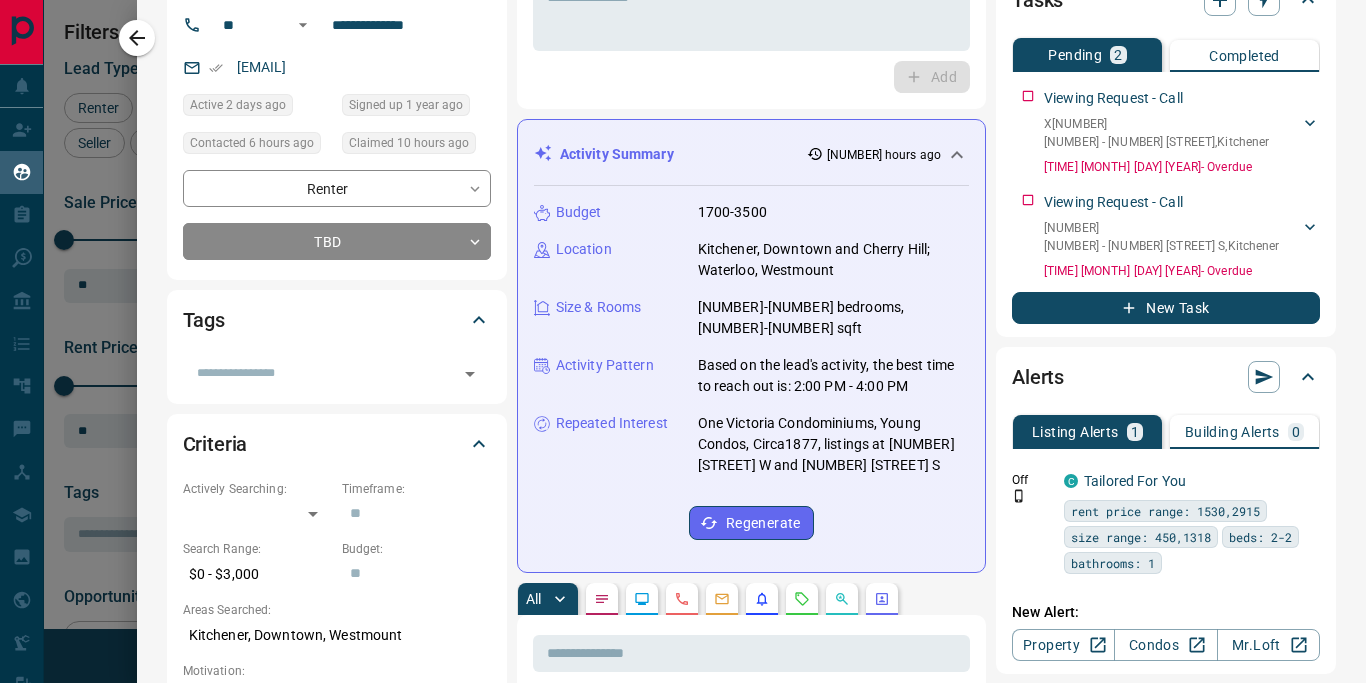 scroll, scrollTop: 1784, scrollLeft: 0, axis: vertical 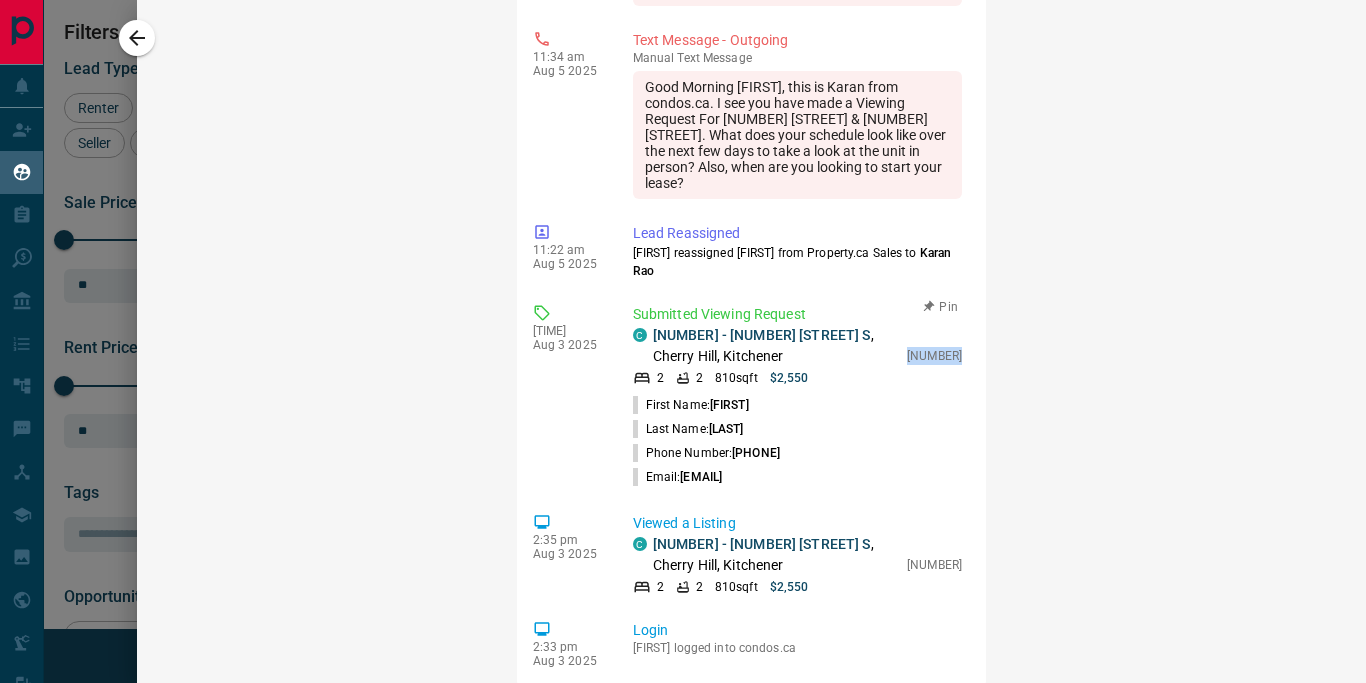 drag, startPoint x: 879, startPoint y: 338, endPoint x: 936, endPoint y: 343, distance: 57.21888 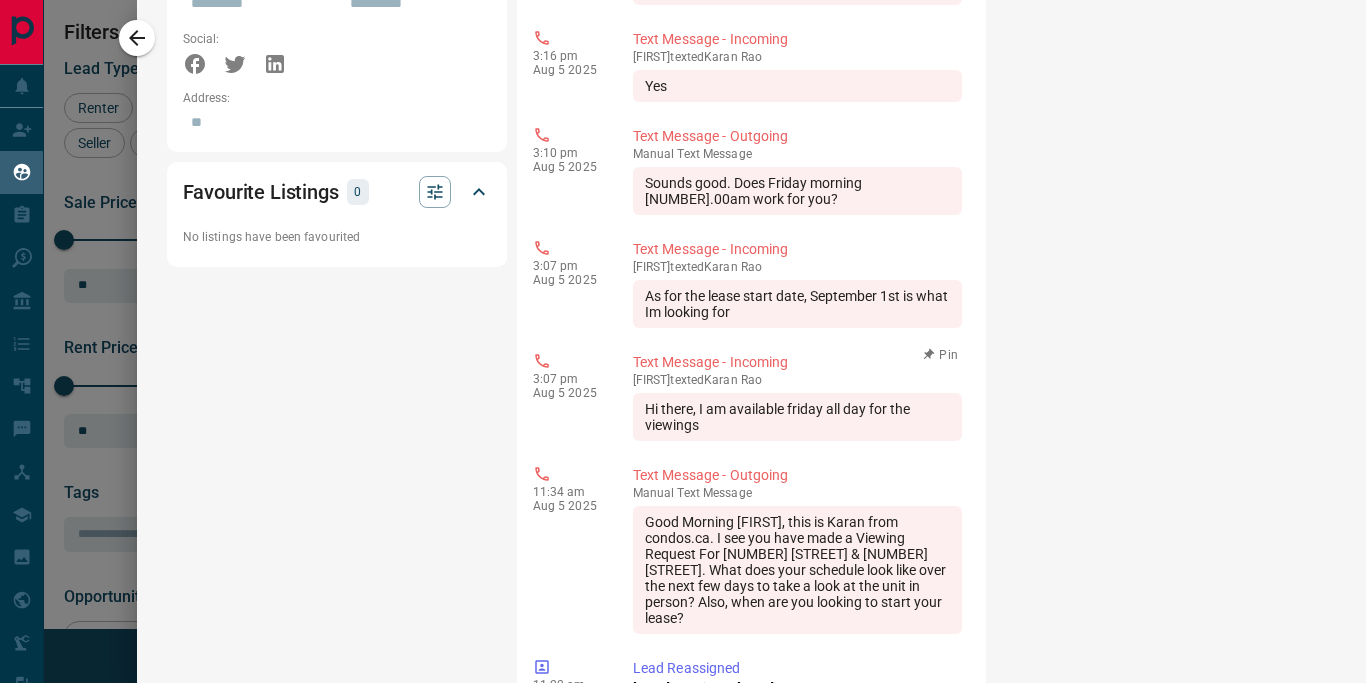 scroll, scrollTop: 1811, scrollLeft: 0, axis: vertical 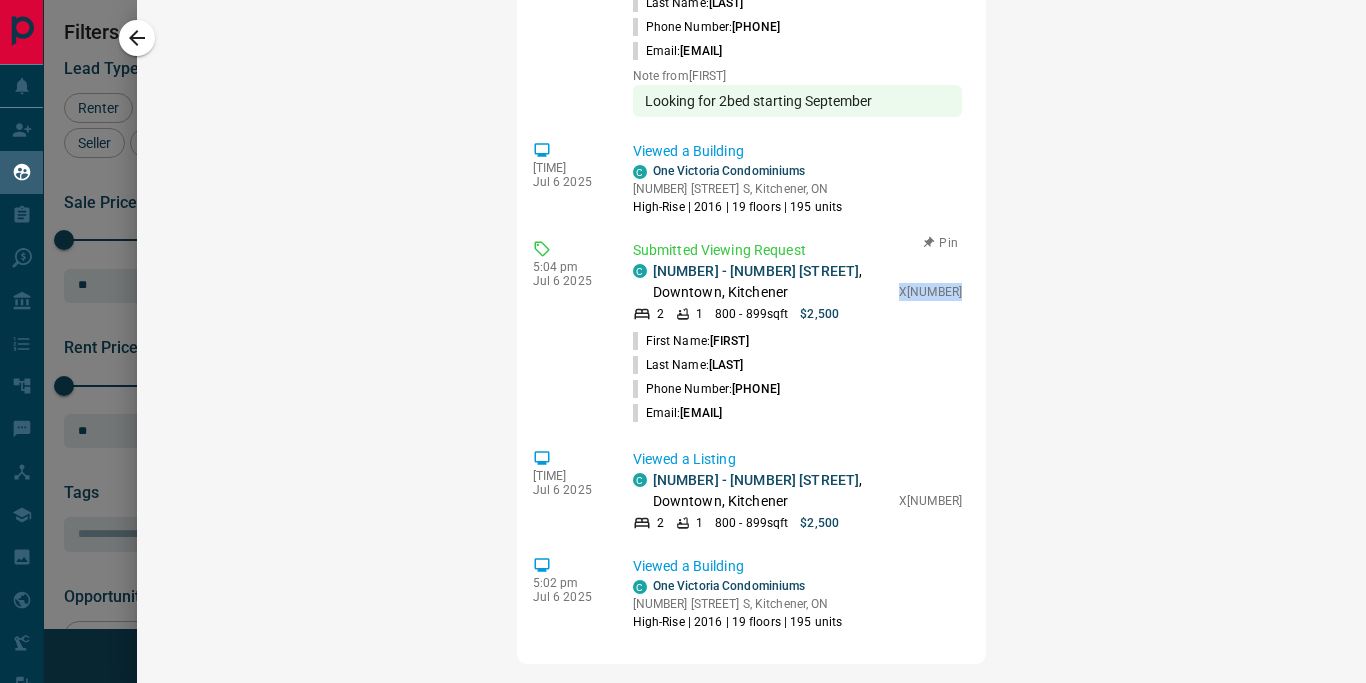 drag, startPoint x: 868, startPoint y: 277, endPoint x: 933, endPoint y: 279, distance: 65.03076 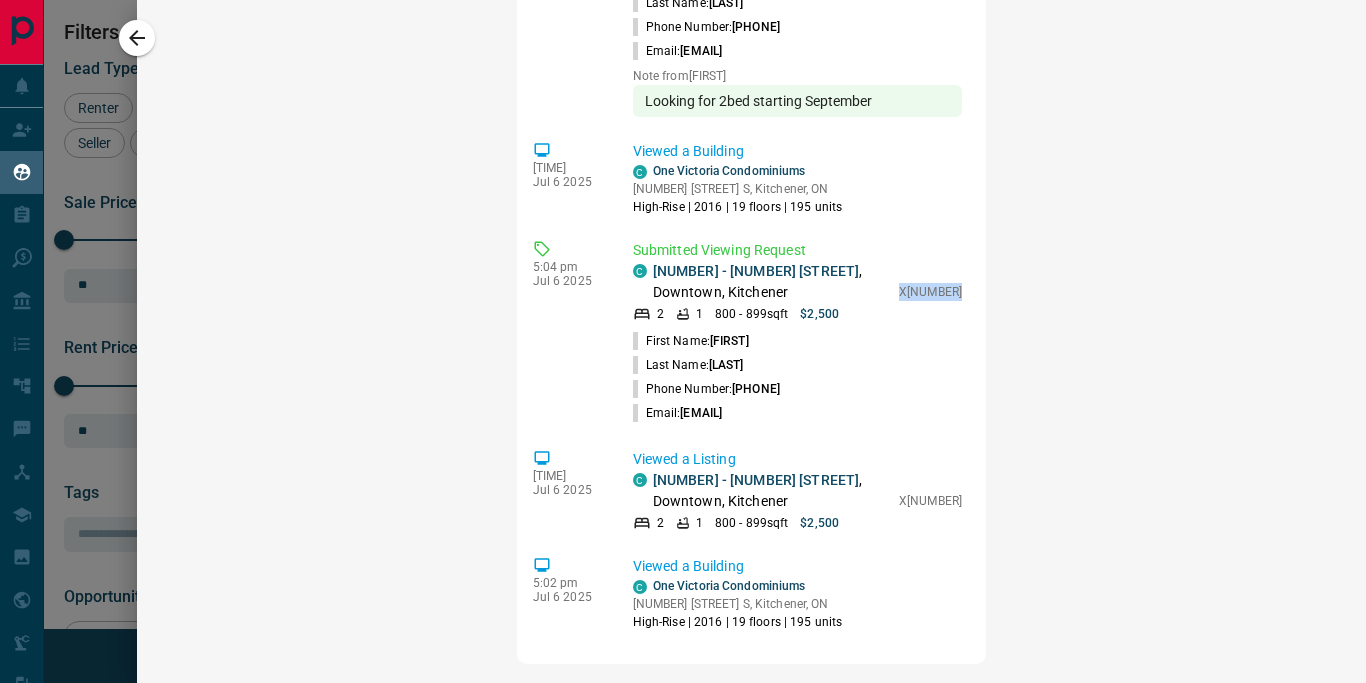 click on "Viewed a Building" at bounding box center (797, 151) 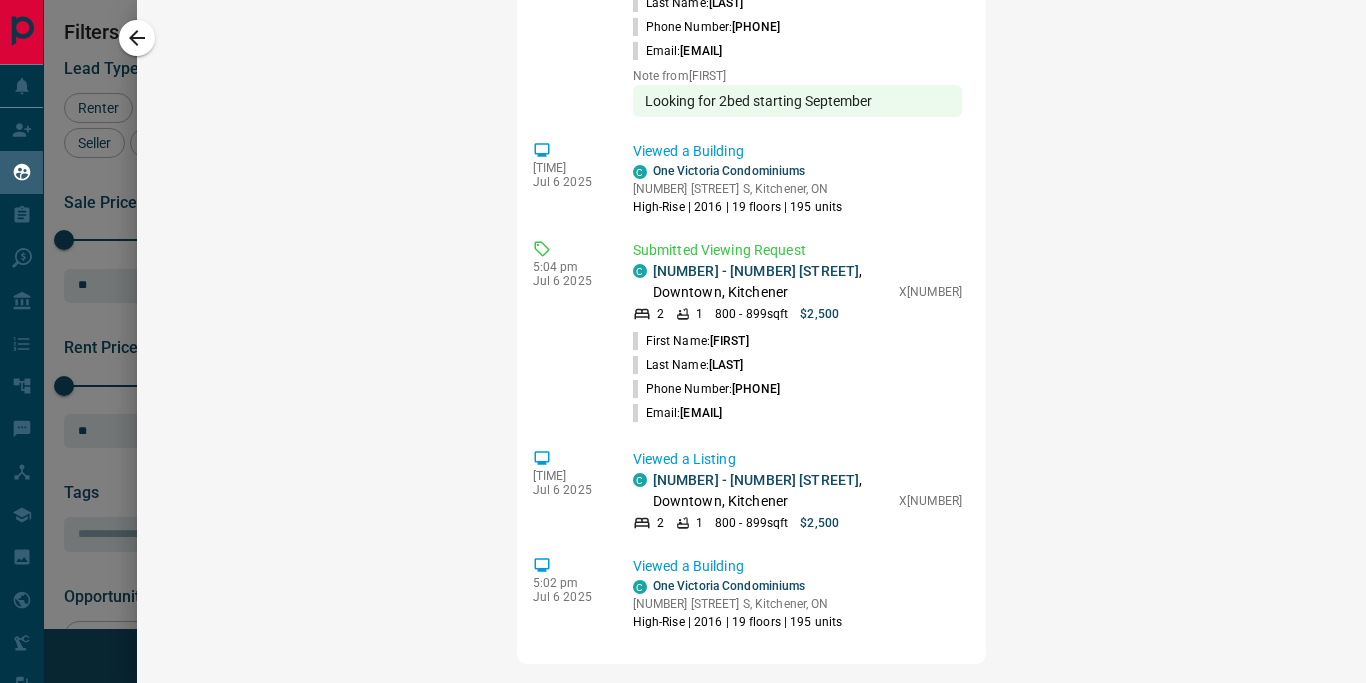 scroll, scrollTop: 0, scrollLeft: 0, axis: both 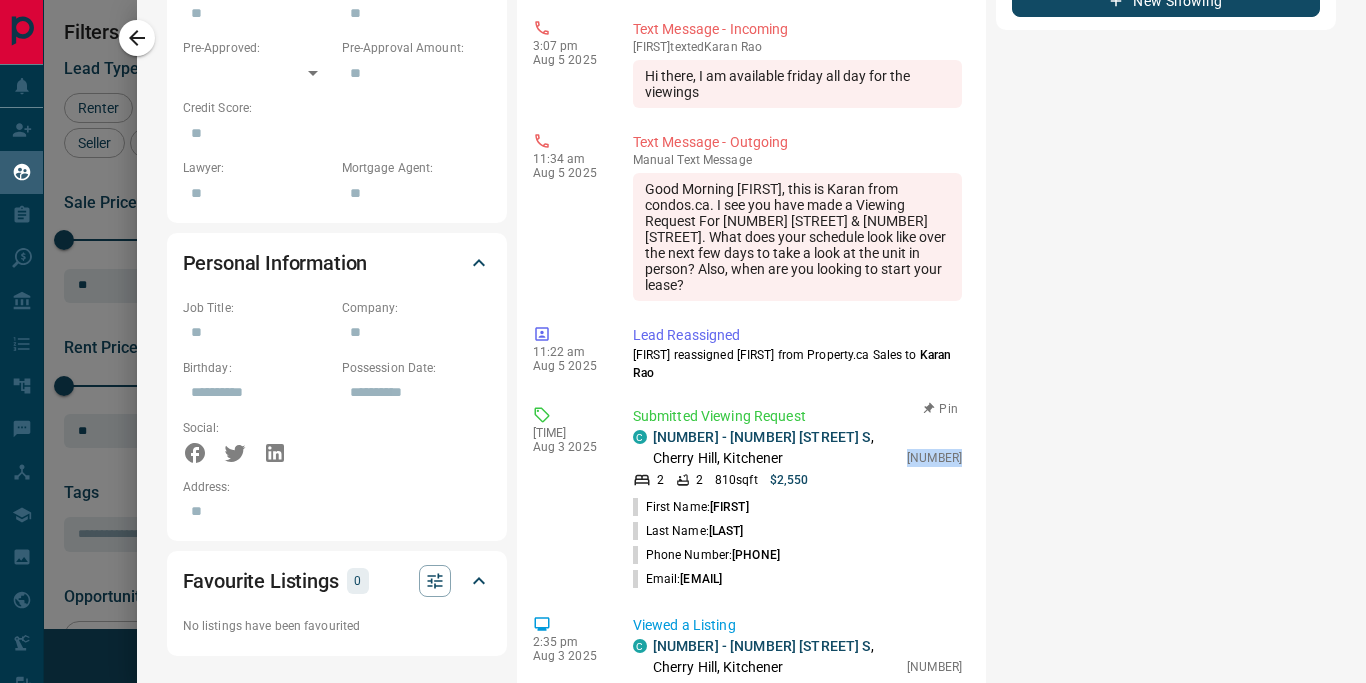 drag, startPoint x: 879, startPoint y: 439, endPoint x: 935, endPoint y: 441, distance: 56.0357 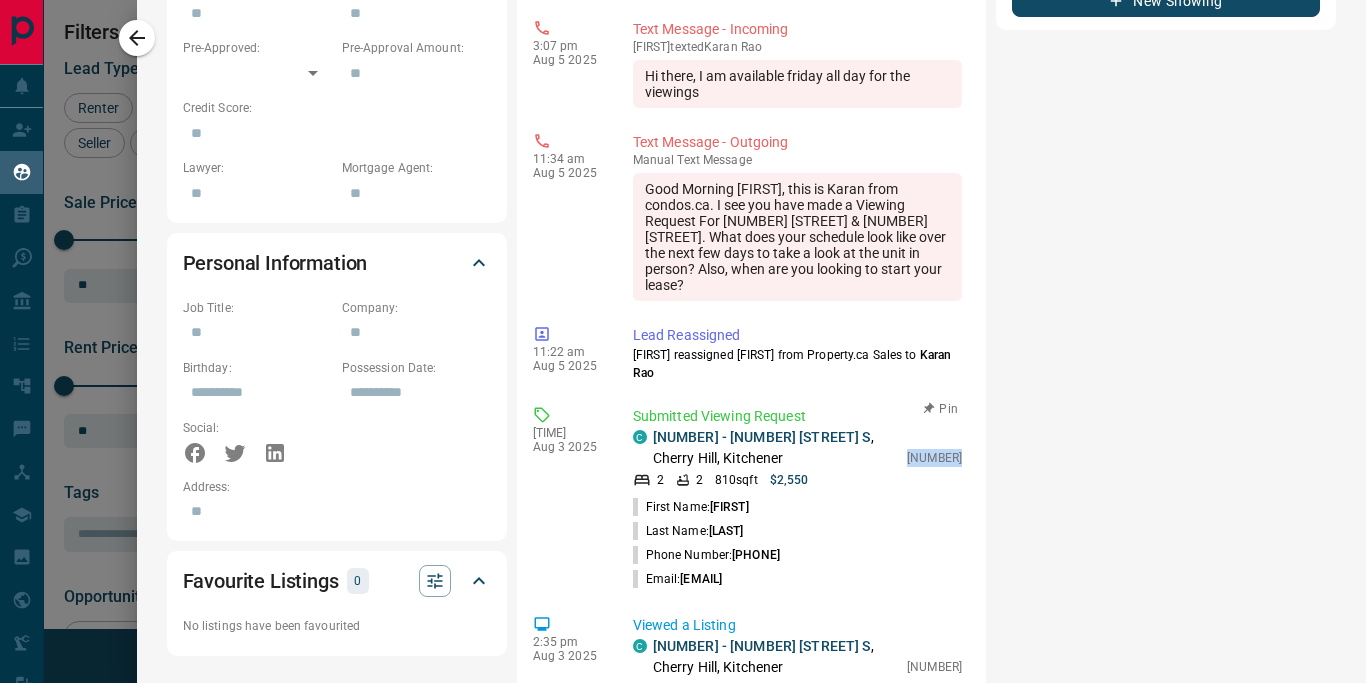 copy on "40753705" 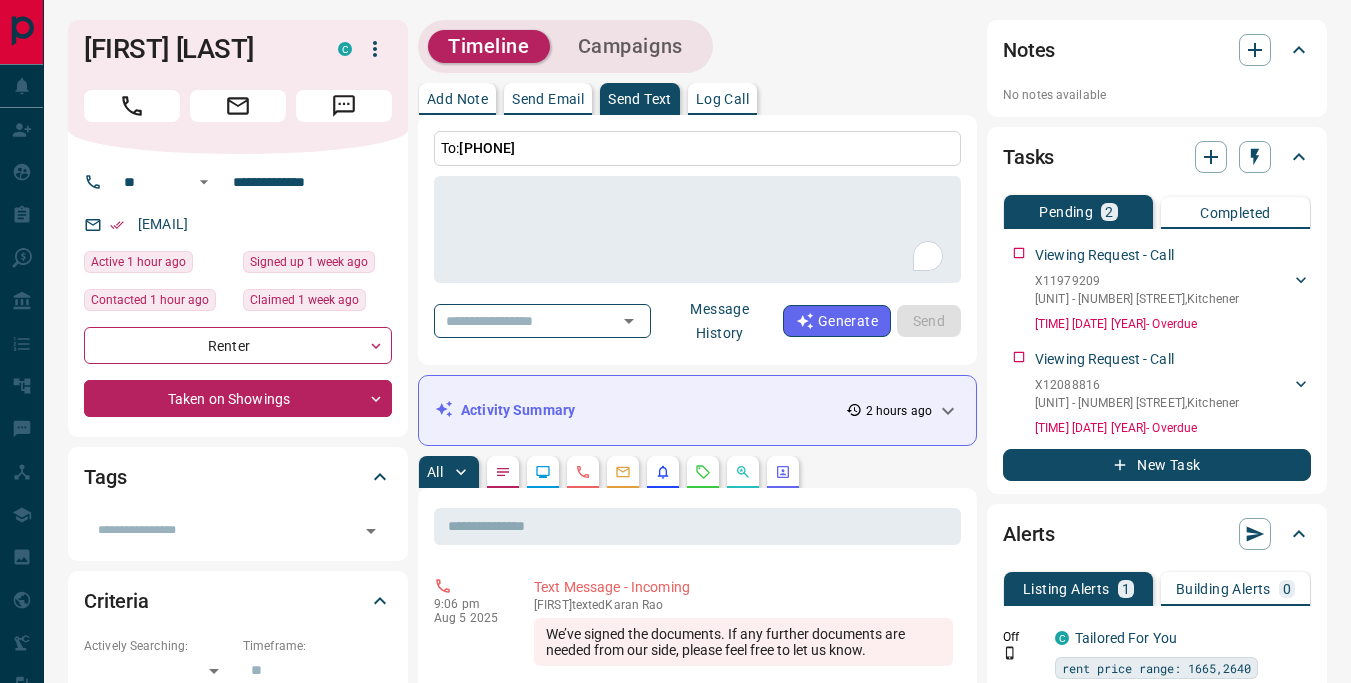 scroll, scrollTop: 0, scrollLeft: 0, axis: both 